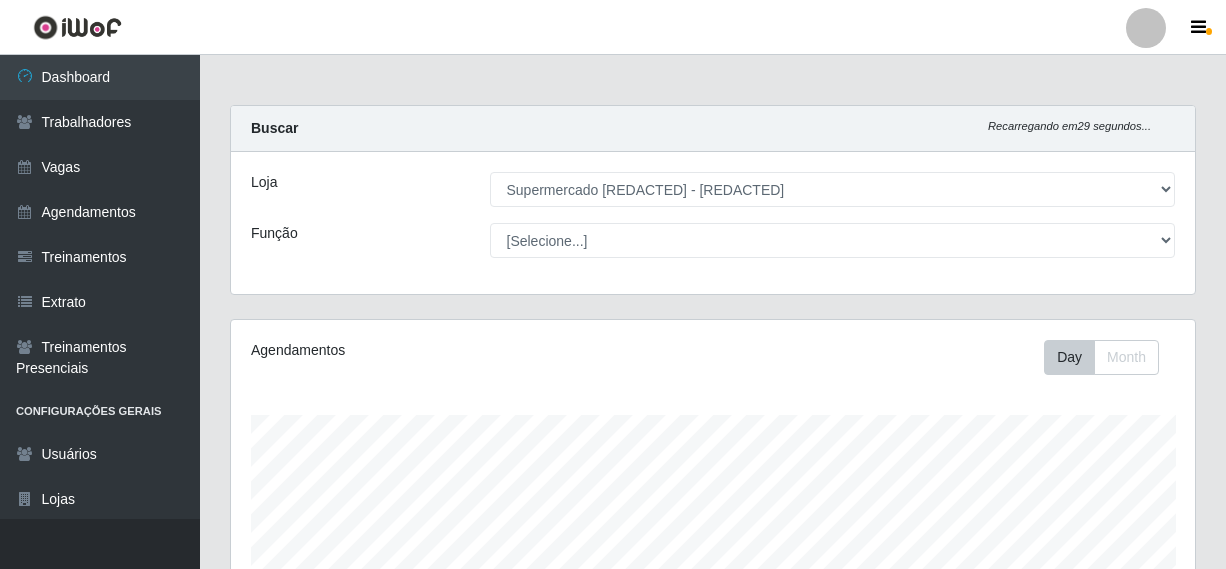 select on "496" 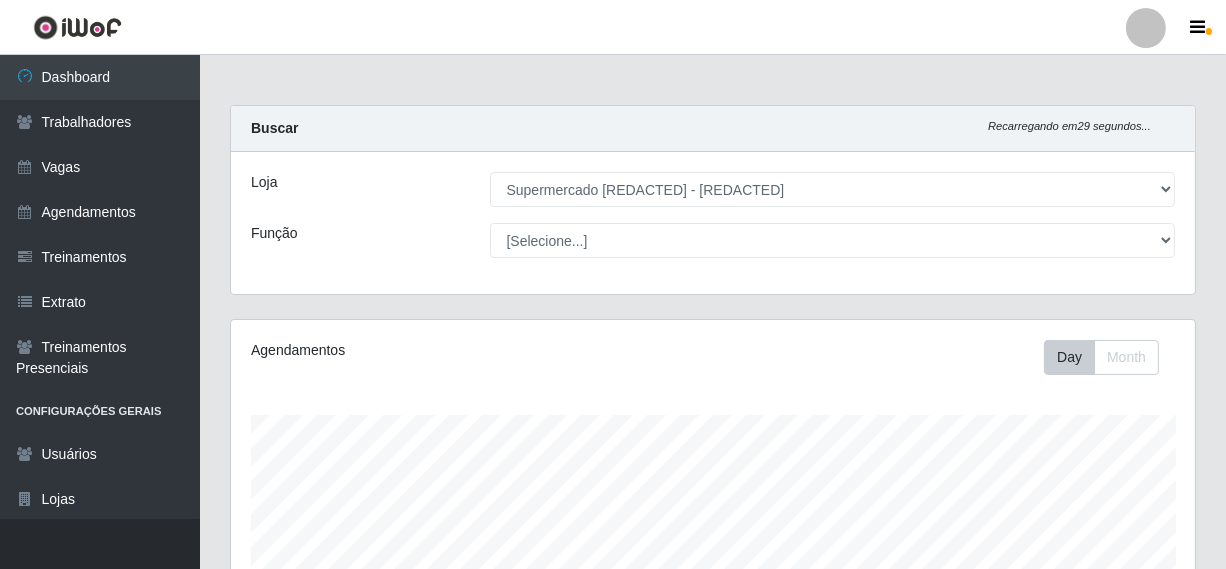 scroll, scrollTop: 999585, scrollLeft: 999035, axis: both 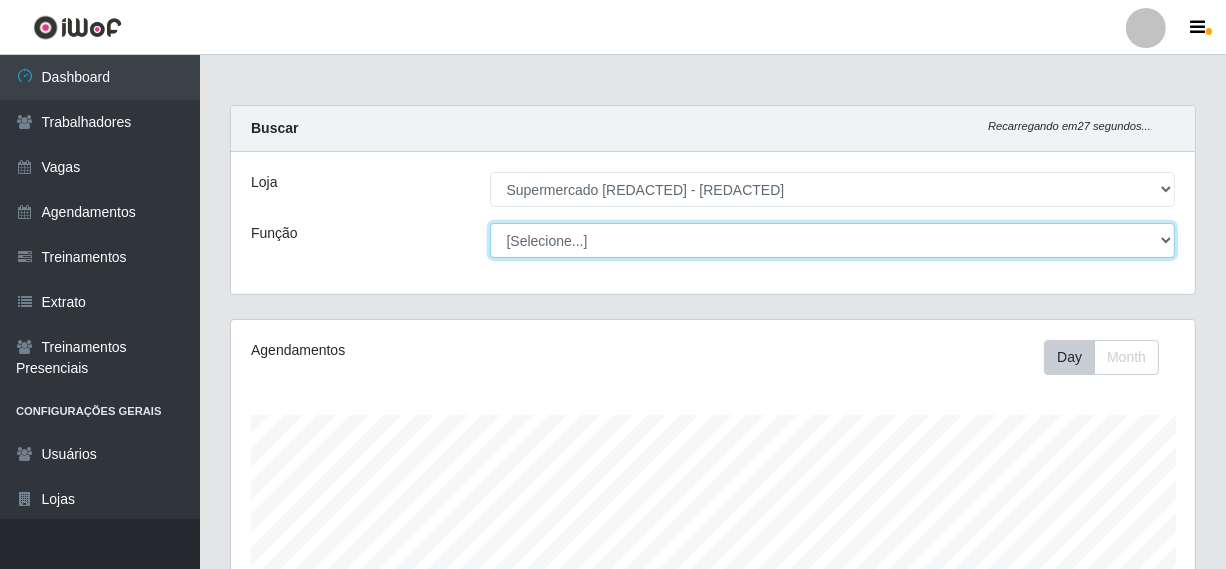 click on "[Selecione...] Embalador Embalador + Embalador ++ Repositor  Repositor + Repositor ++" at bounding box center [833, 240] 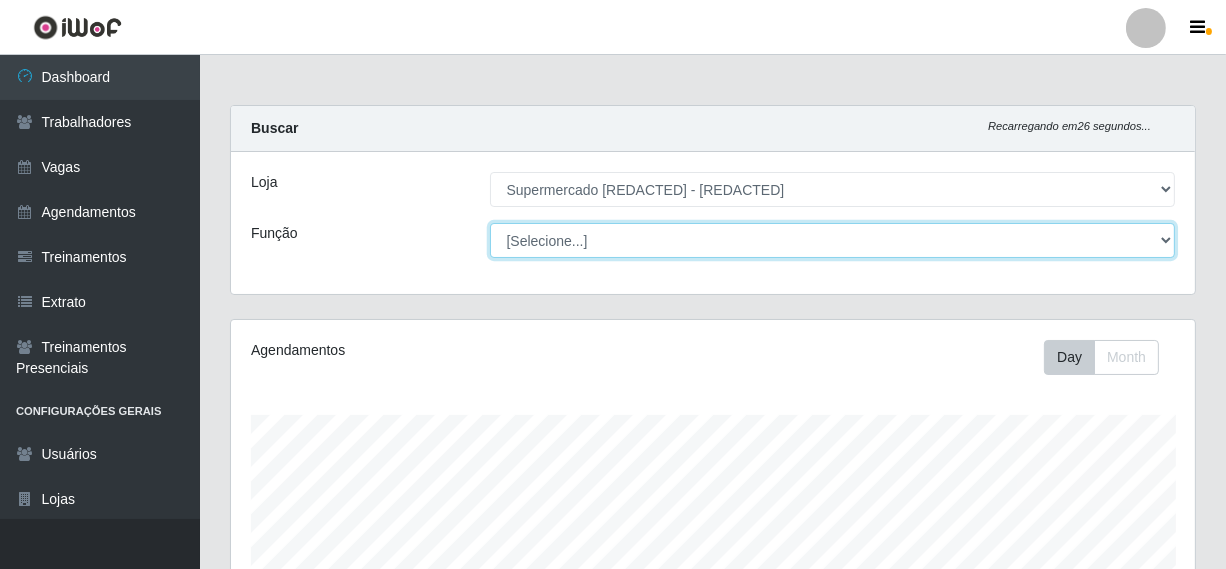 select on "70" 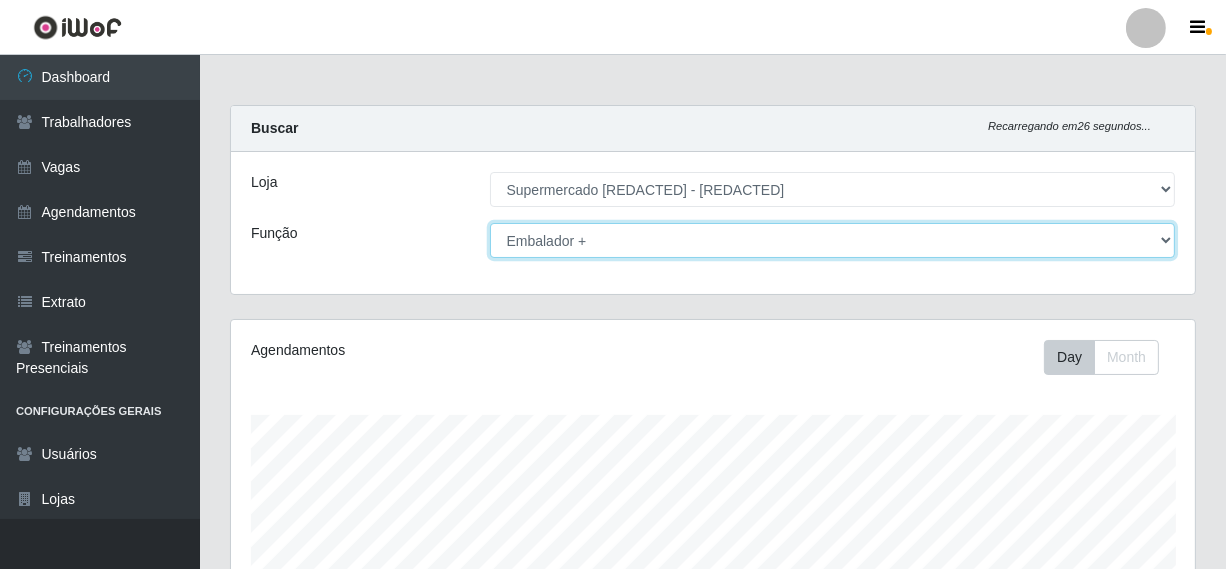 click on "[Selecione...] Embalador Embalador + Embalador ++ Repositor  Repositor + Repositor ++" at bounding box center (833, 240) 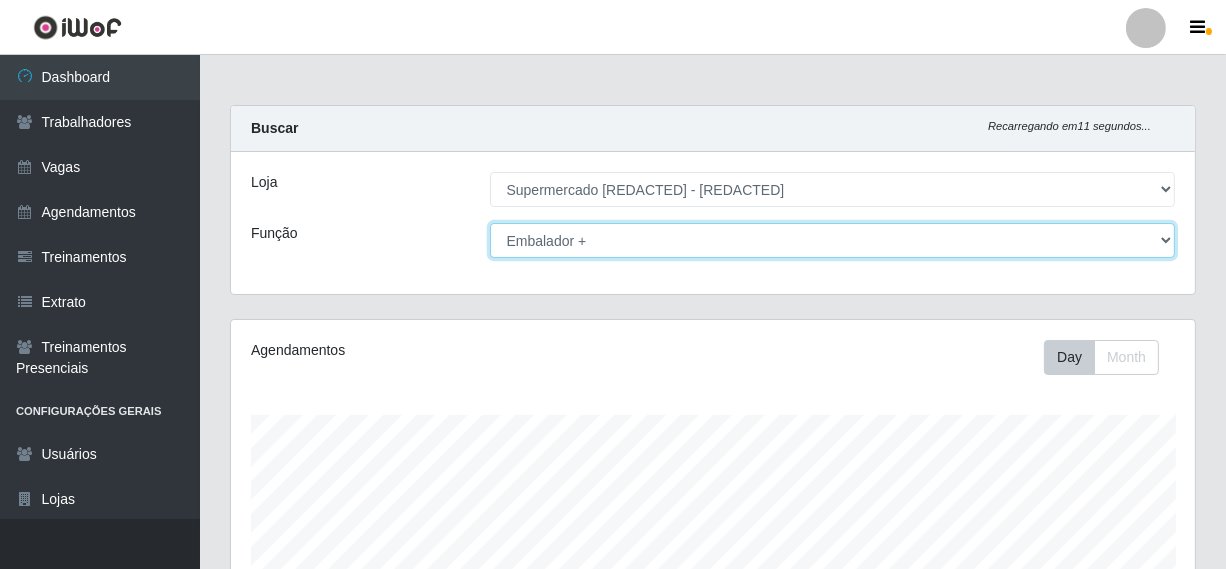 scroll, scrollTop: 100, scrollLeft: 0, axis: vertical 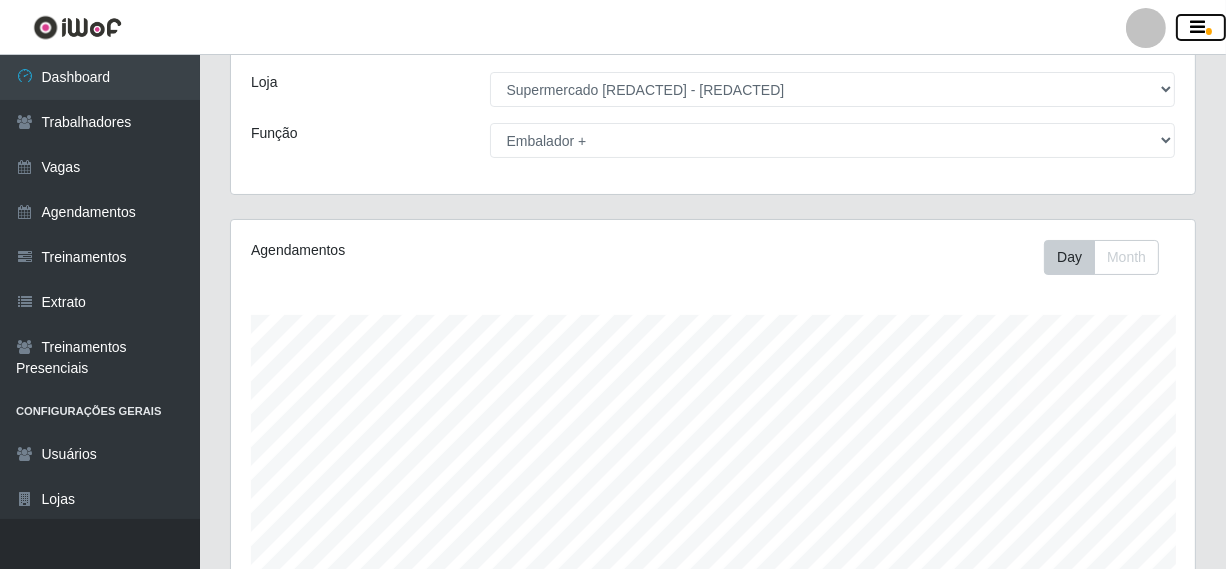 click at bounding box center (1201, 28) 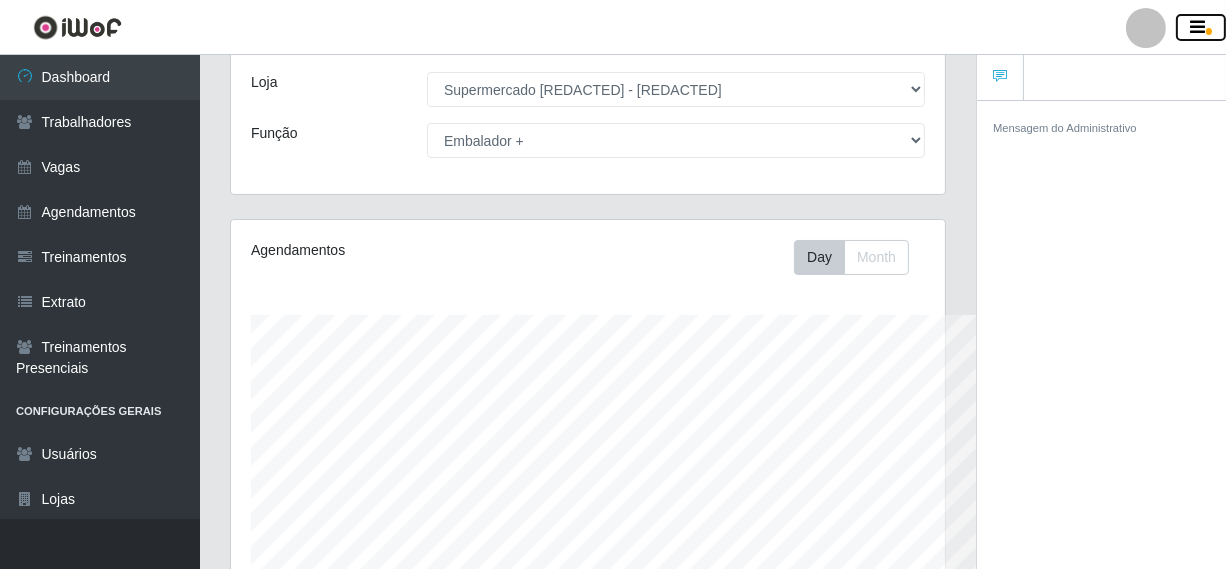 scroll, scrollTop: 414, scrollLeft: 756, axis: both 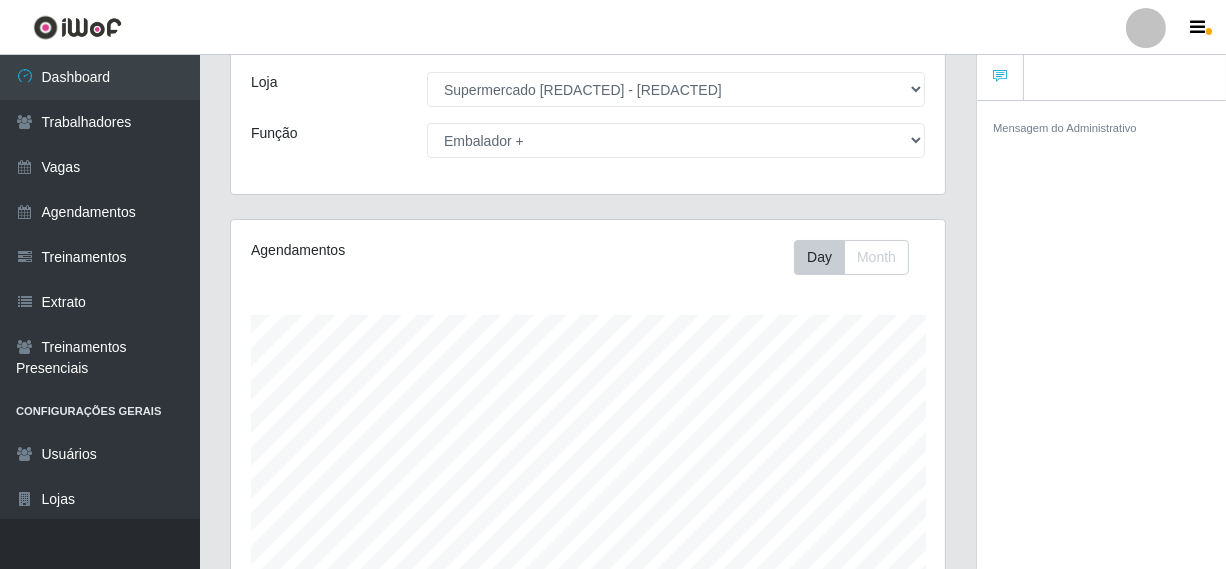 click at bounding box center [1146, 28] 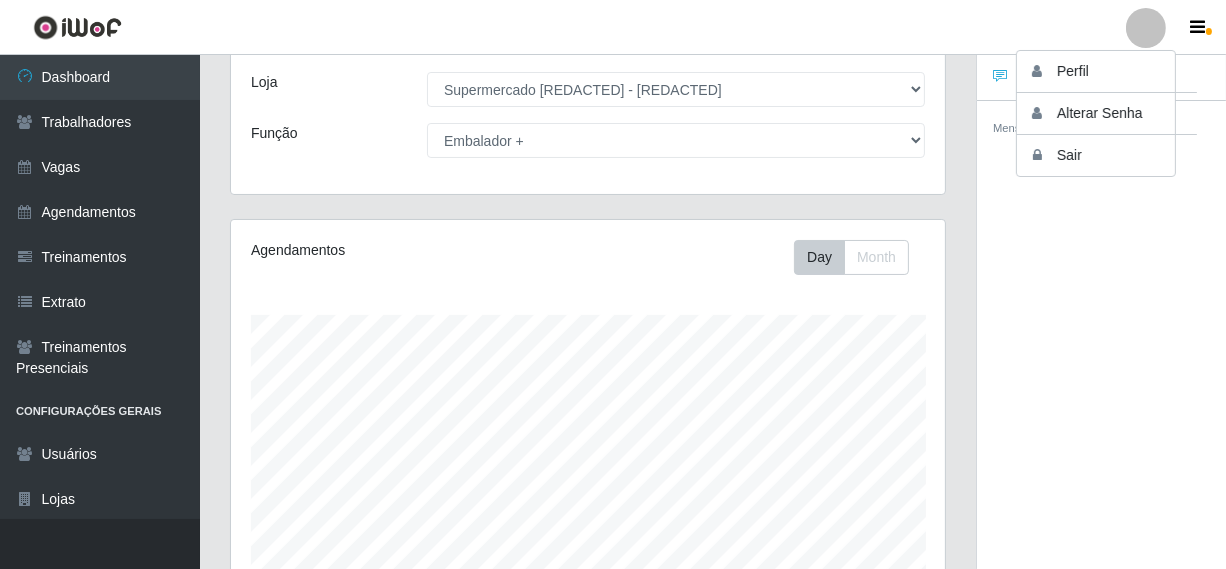 click on "Perfil  Alterar Senha  Sair" at bounding box center [613, 27] 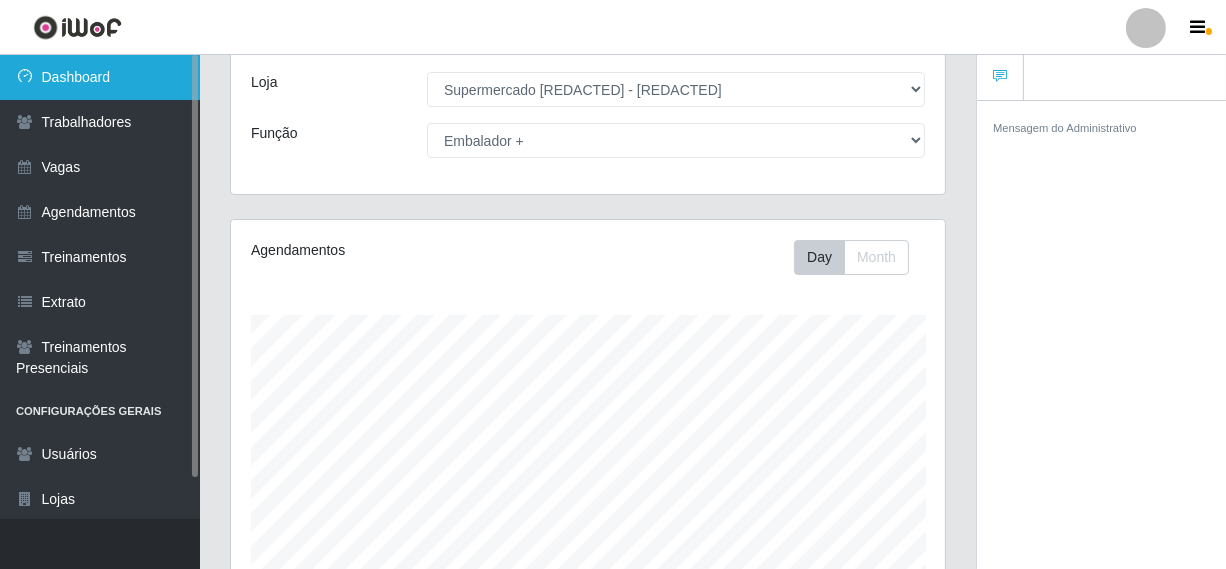 click on "Dashboard" at bounding box center [100, 77] 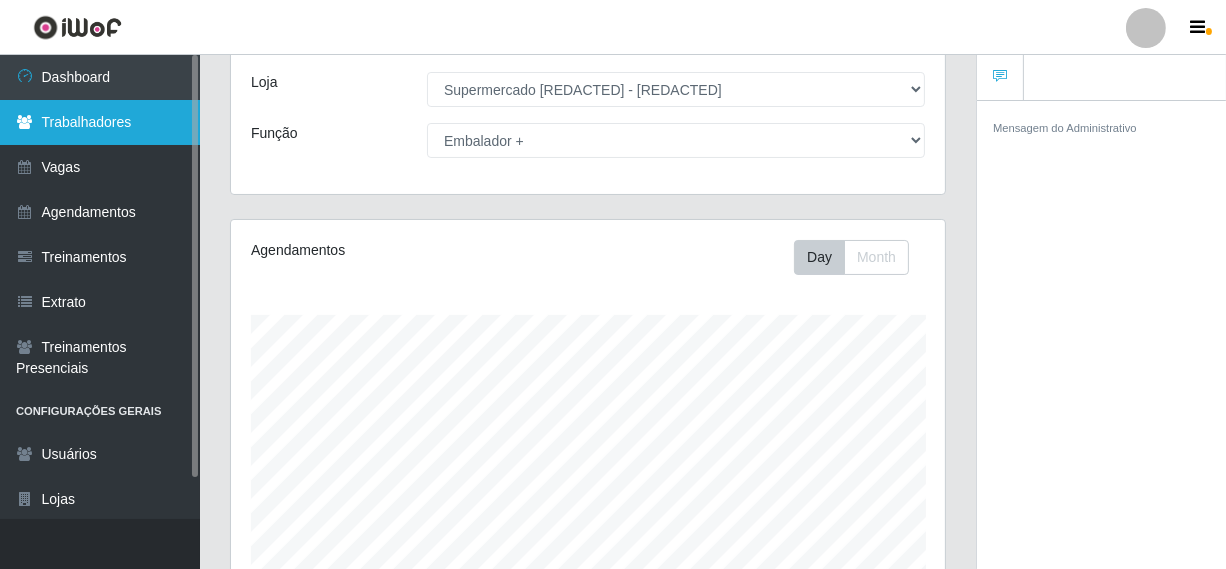 click on "Trabalhadores" at bounding box center (100, 122) 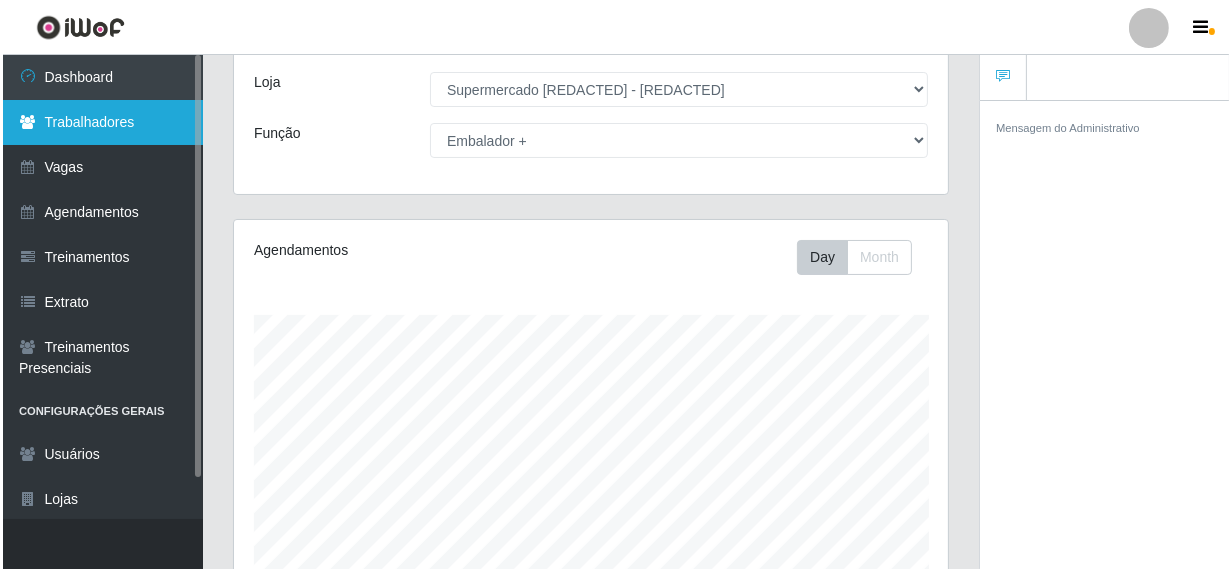scroll, scrollTop: 0, scrollLeft: 0, axis: both 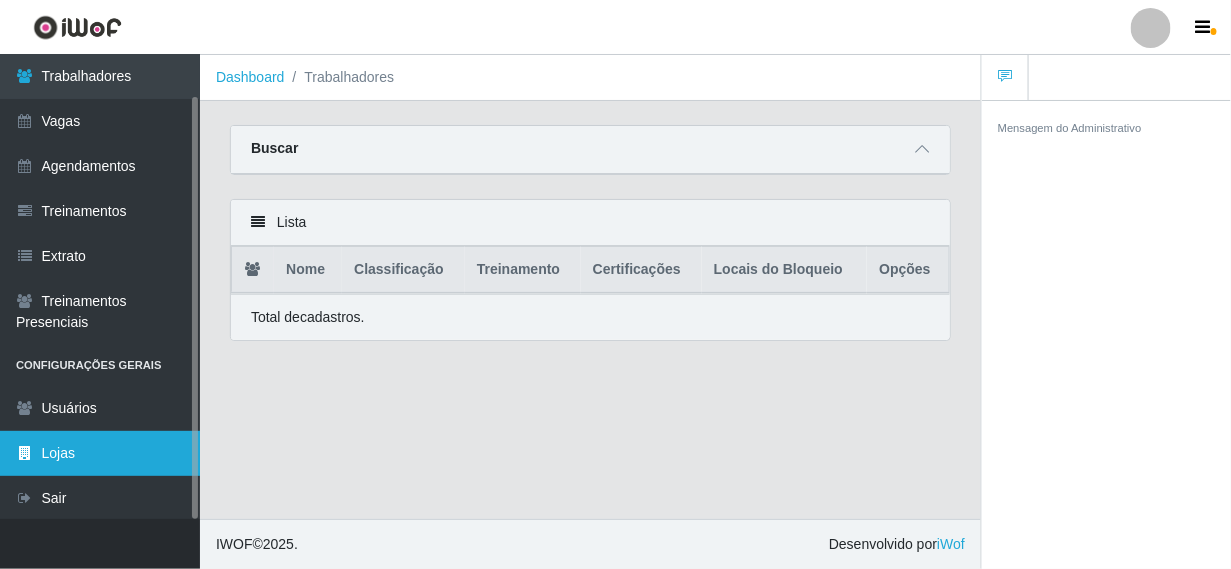 click on "Lojas" at bounding box center [100, 453] 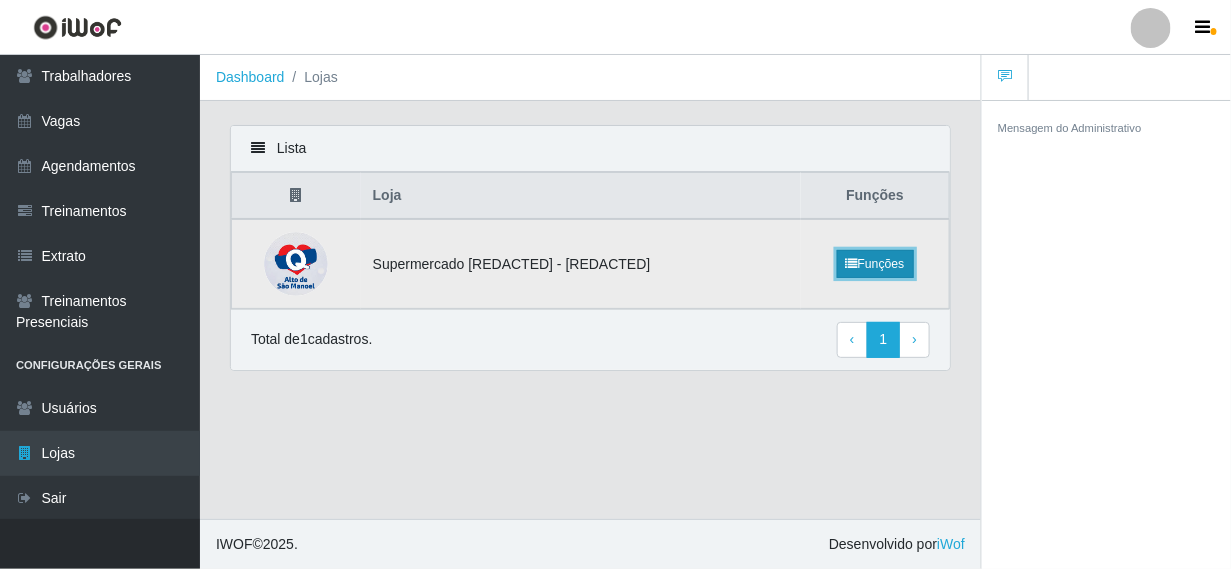 click on "Funções" at bounding box center [875, 264] 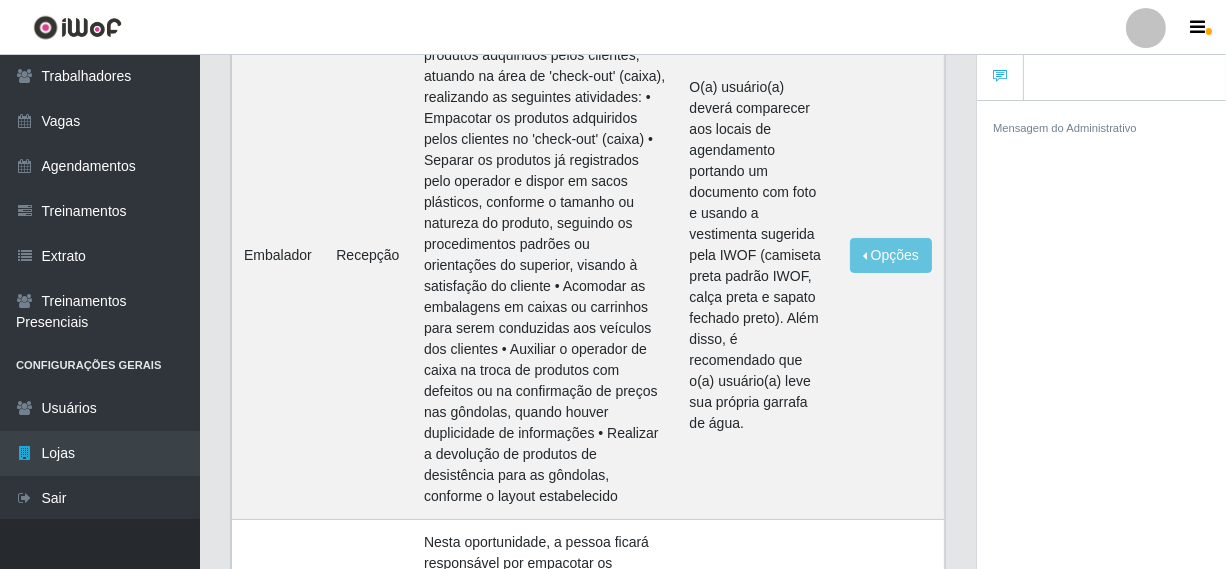 scroll, scrollTop: 0, scrollLeft: 0, axis: both 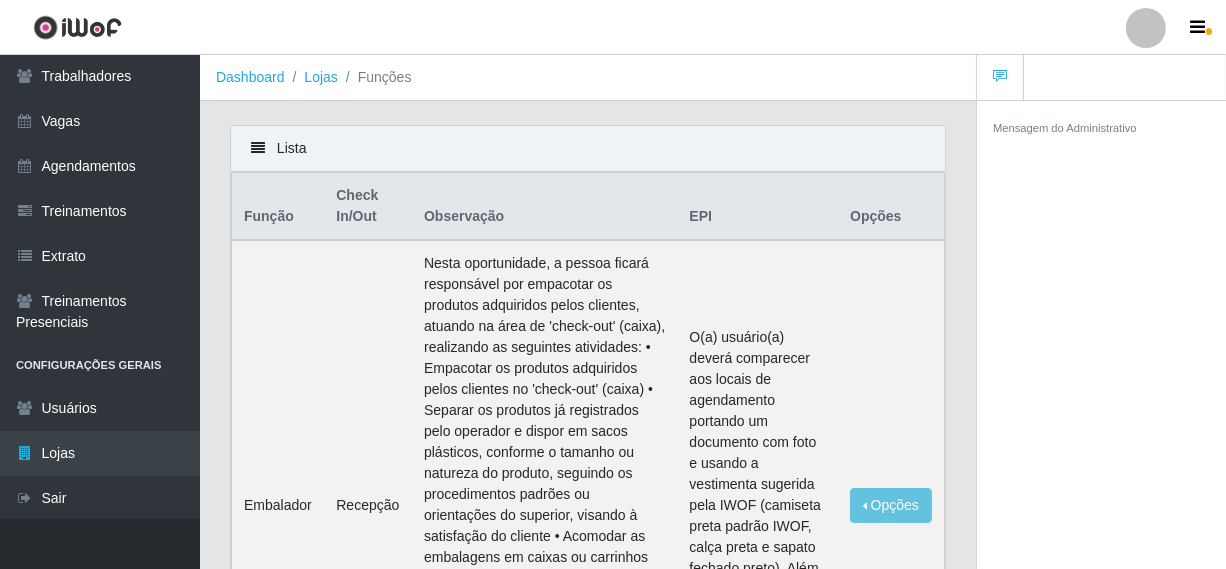 click on "Funções" at bounding box center (375, 77) 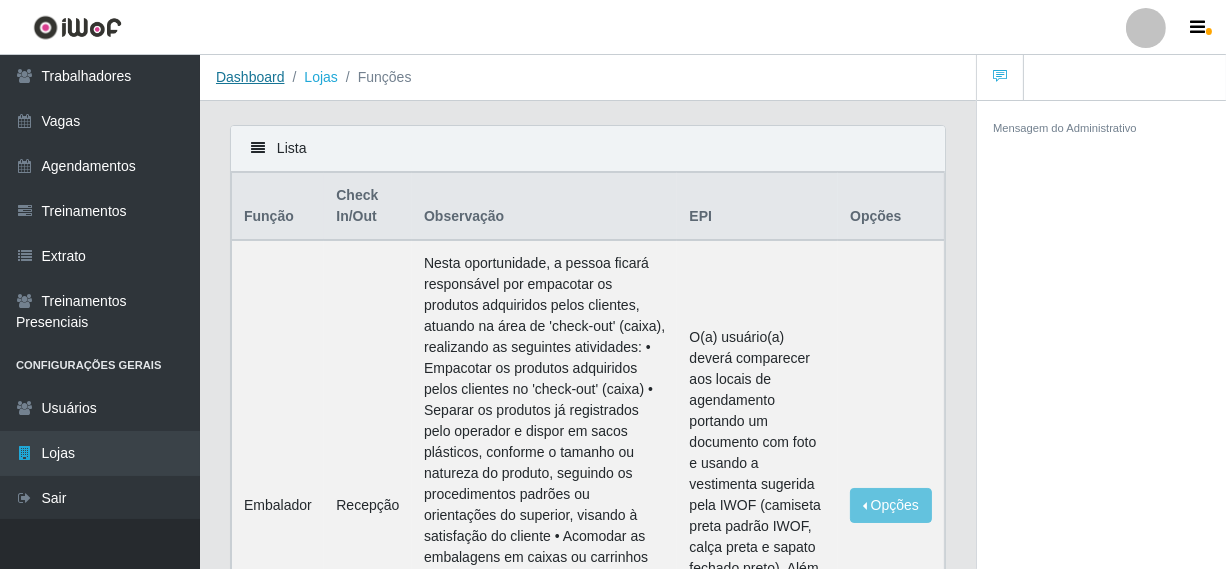 click on "Dashboard" at bounding box center (250, 77) 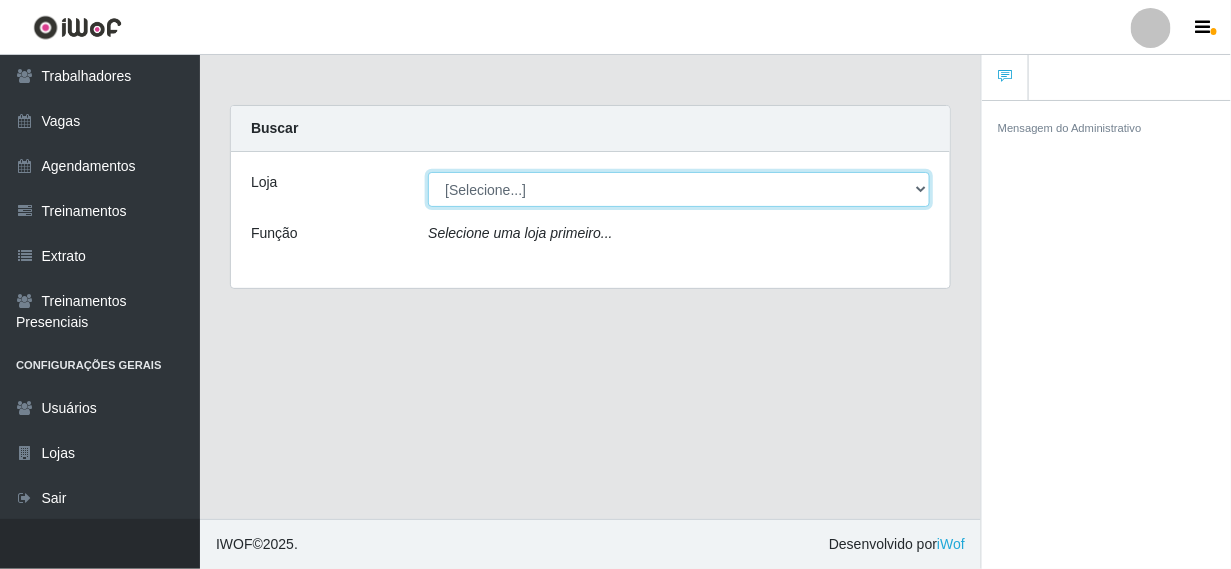 click on "[Selecione...] Supermercado Queiroz - Alto São Manoel" at bounding box center [679, 189] 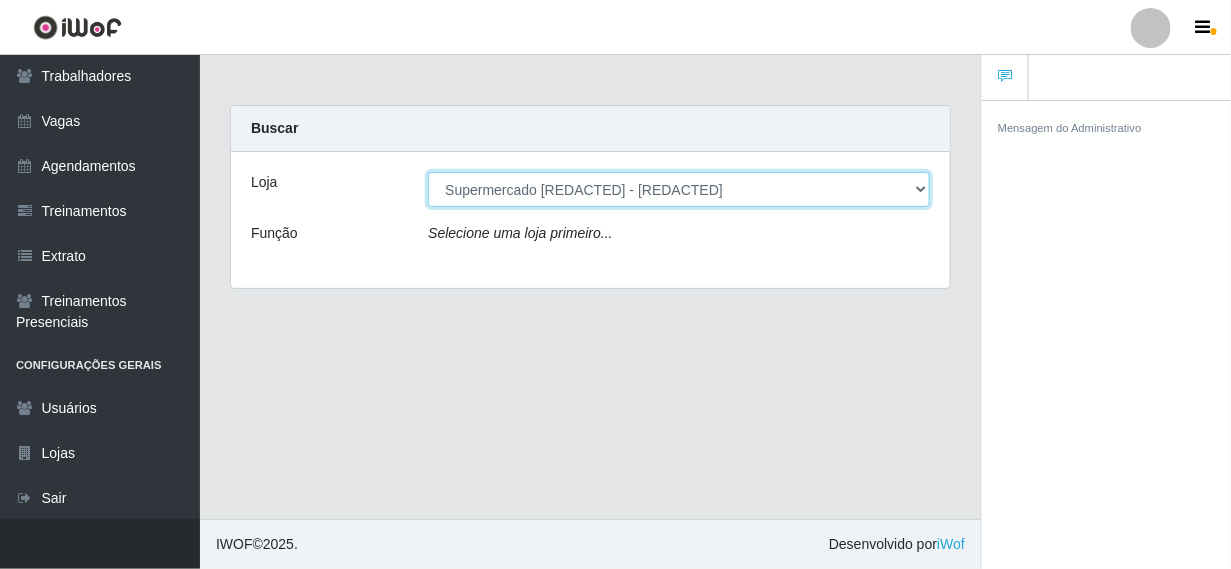 click on "[Selecione...] Supermercado Queiroz - Alto São Manoel" at bounding box center [679, 189] 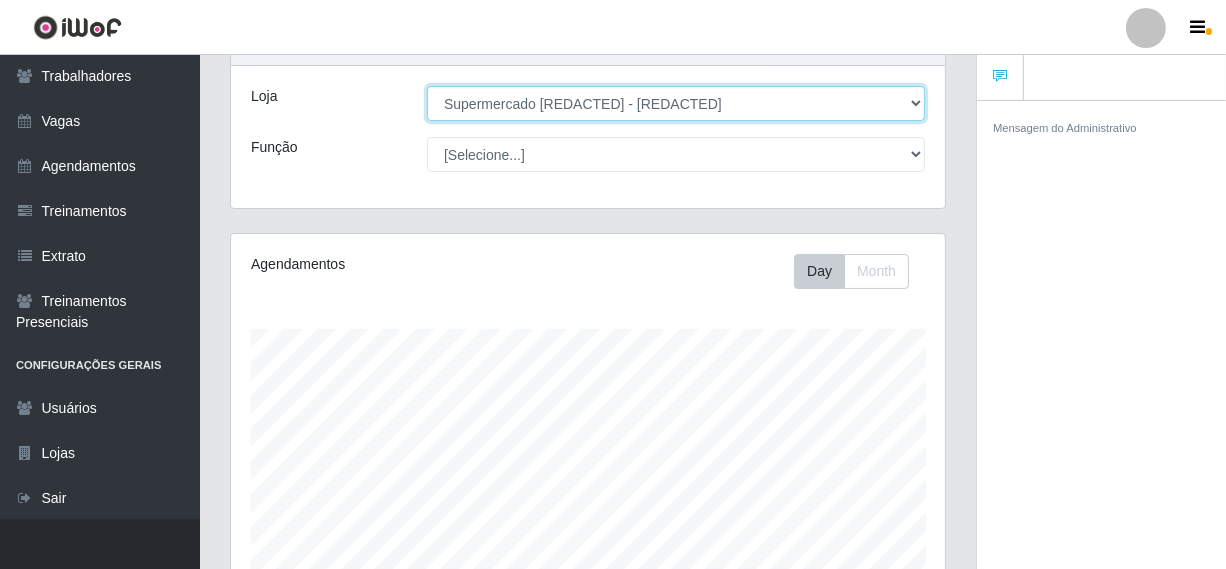 scroll, scrollTop: 183, scrollLeft: 0, axis: vertical 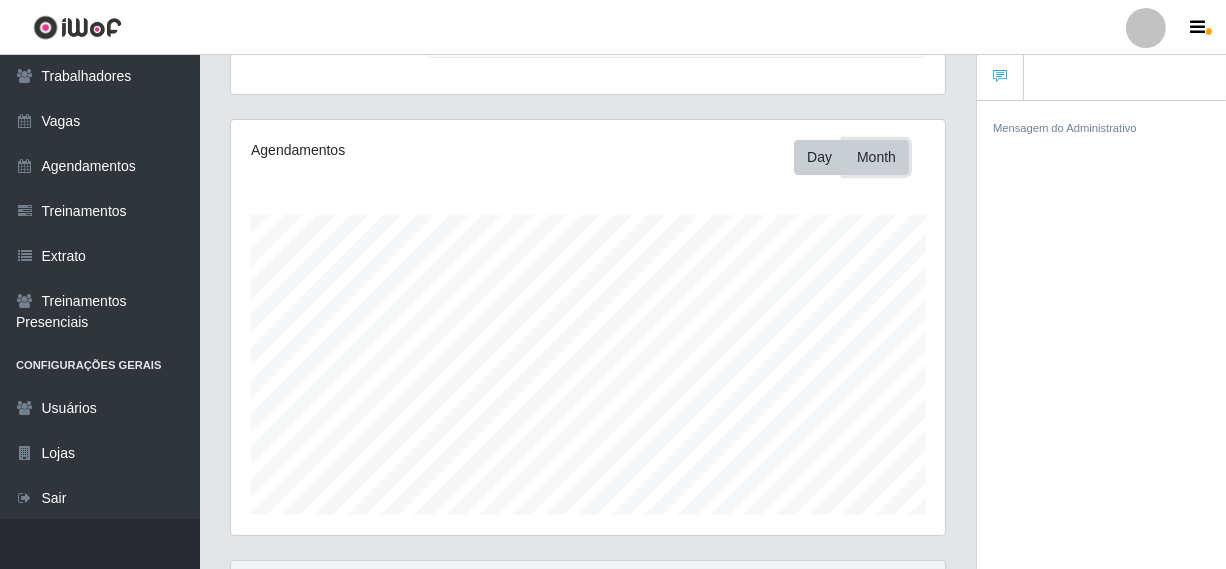 click on "Month" at bounding box center [876, 157] 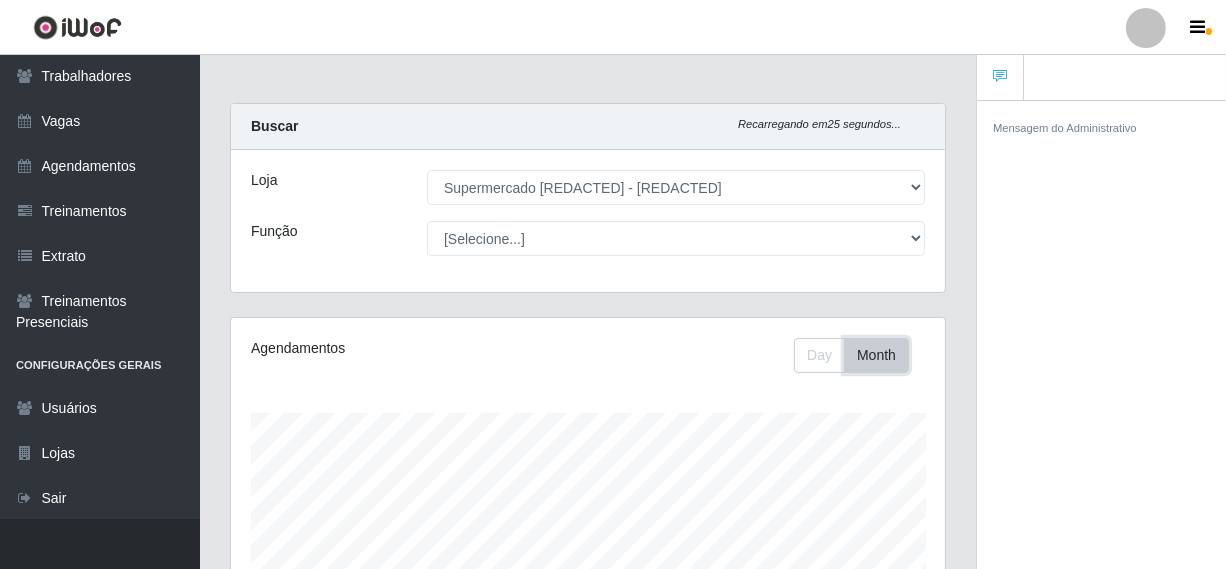 scroll, scrollTop: 0, scrollLeft: 0, axis: both 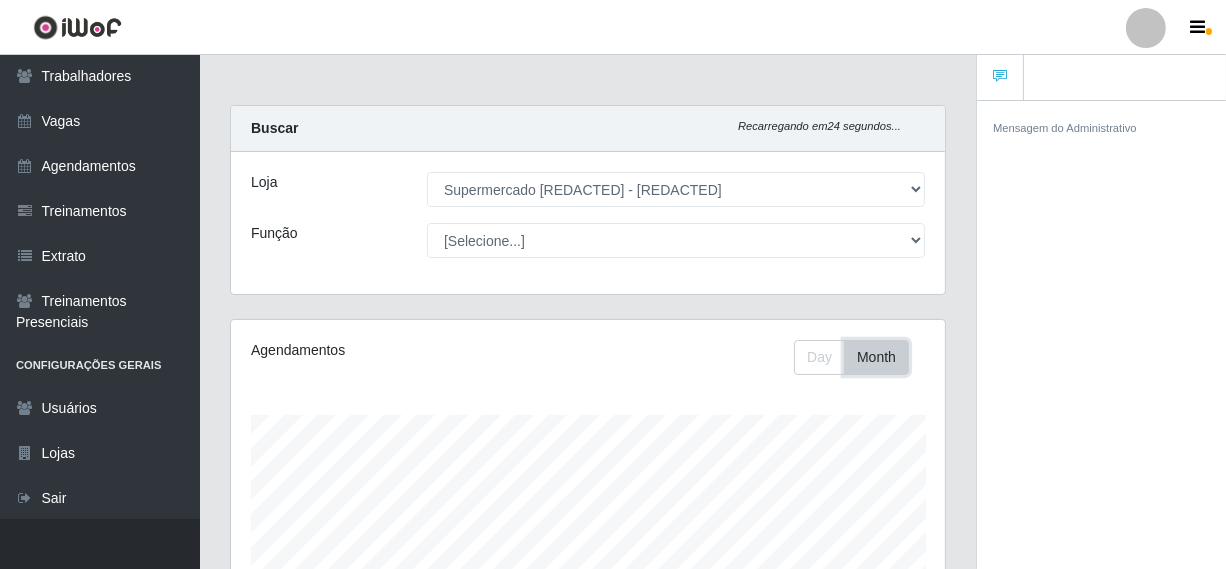 click on "Month" at bounding box center [876, 357] 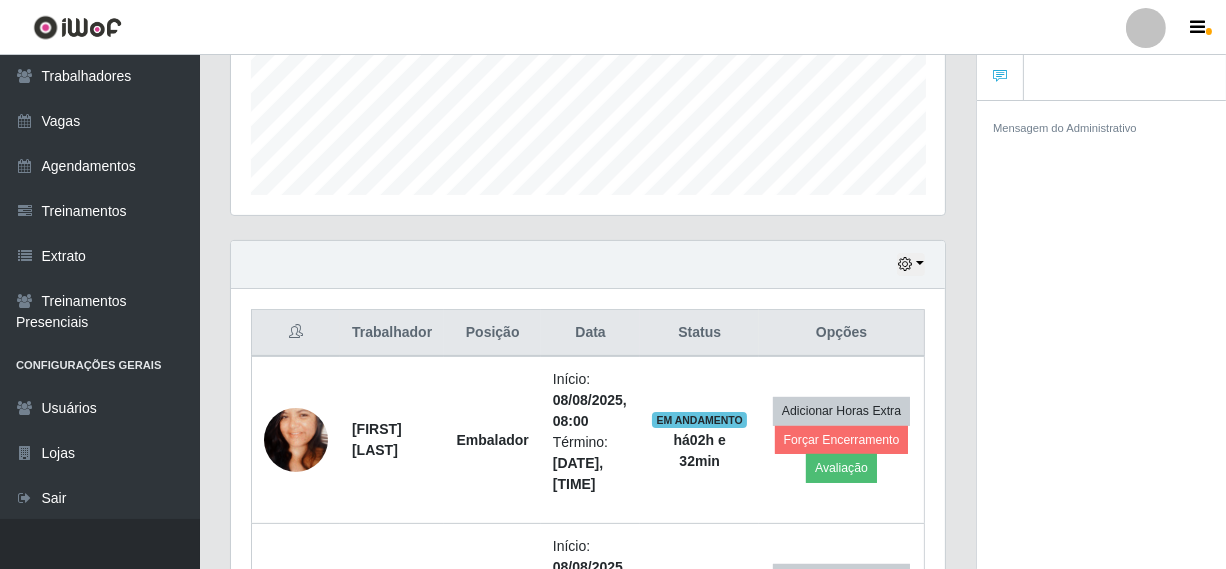 scroll, scrollTop: 700, scrollLeft: 0, axis: vertical 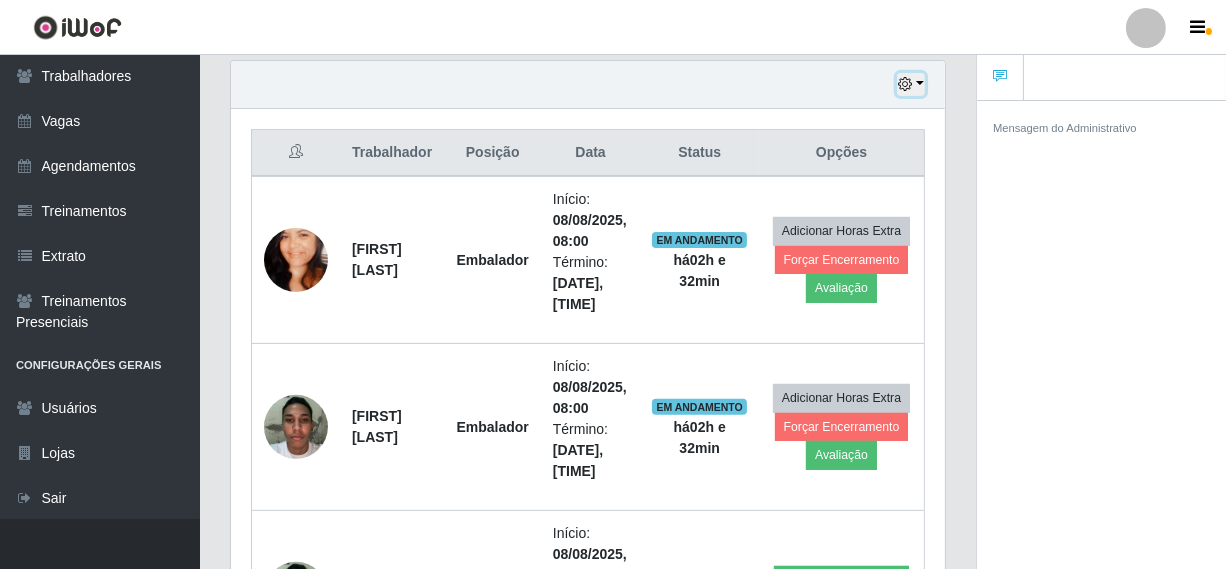 click at bounding box center [911, 84] 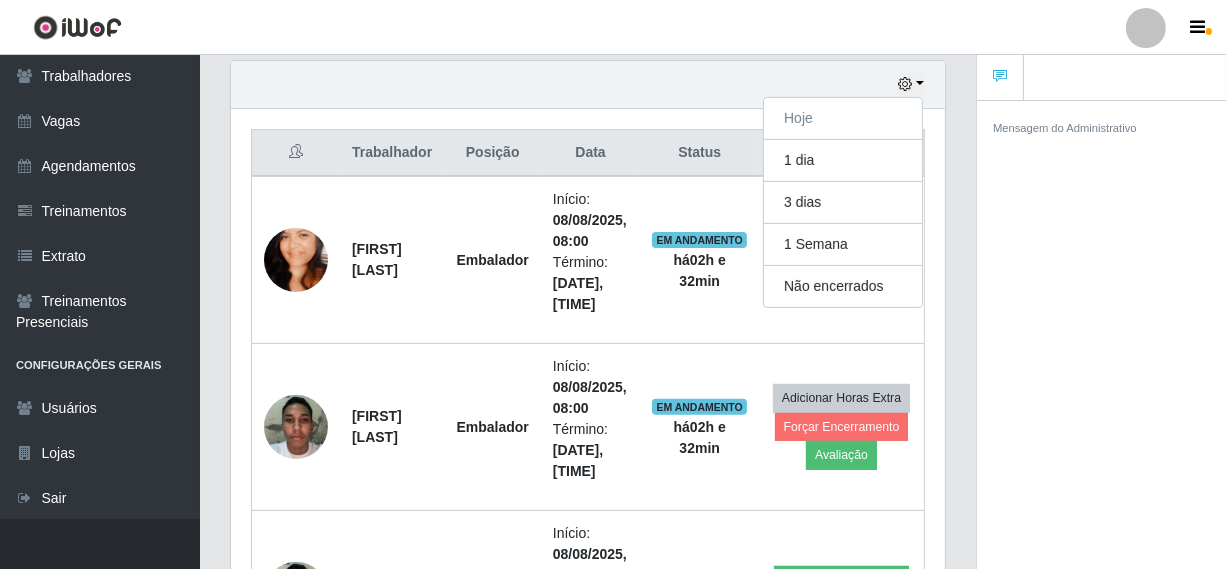 click on "Hoje 1 dia 3 dias 1 Semana Não encerrados" at bounding box center (588, 85) 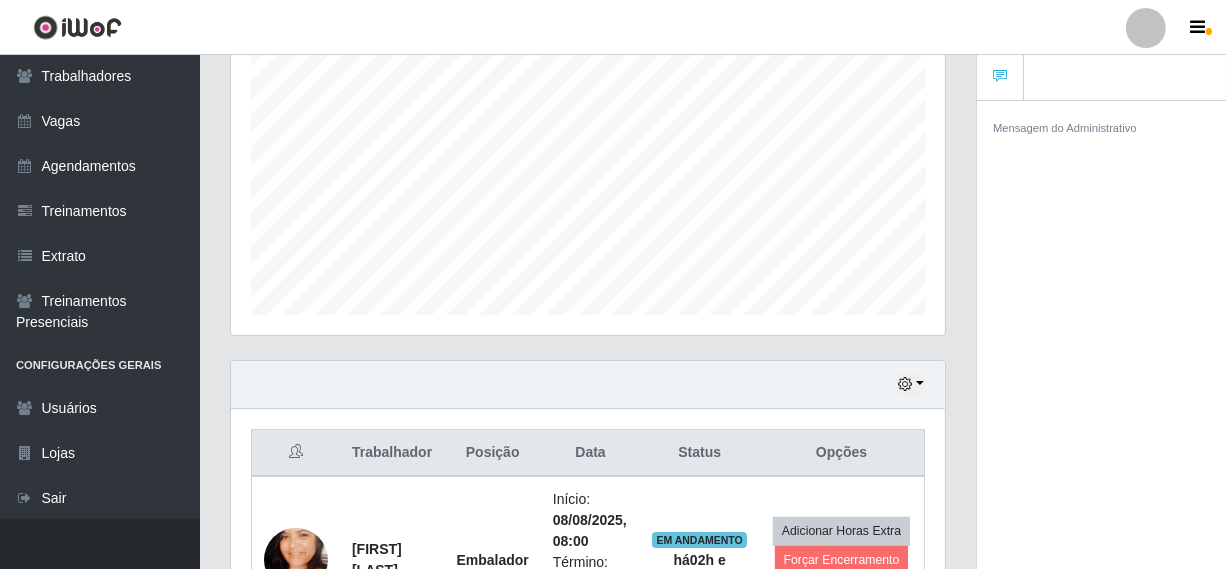 scroll, scrollTop: 0, scrollLeft: 0, axis: both 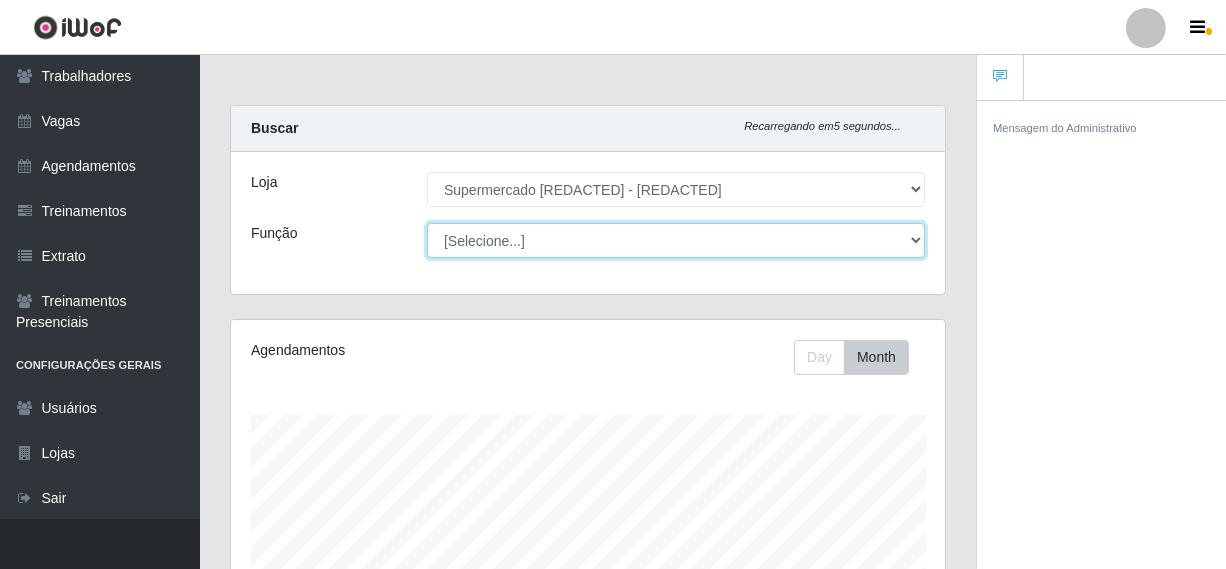 click on "[Selecione...] Embalador Embalador + Embalador ++ Repositor  Repositor + Repositor ++" at bounding box center [676, 240] 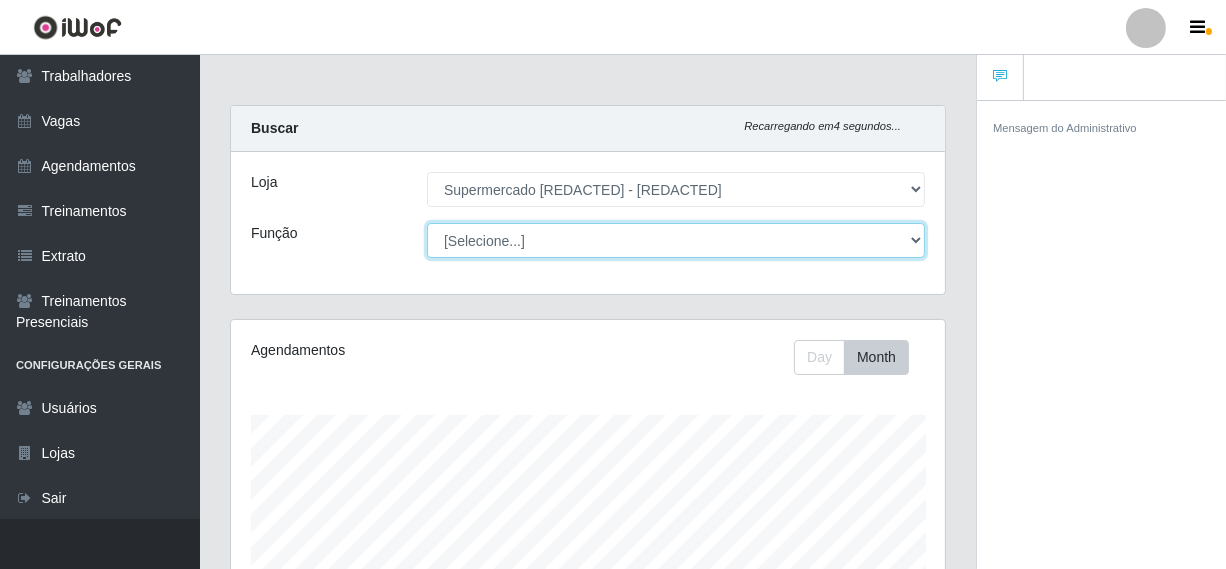 select on "70" 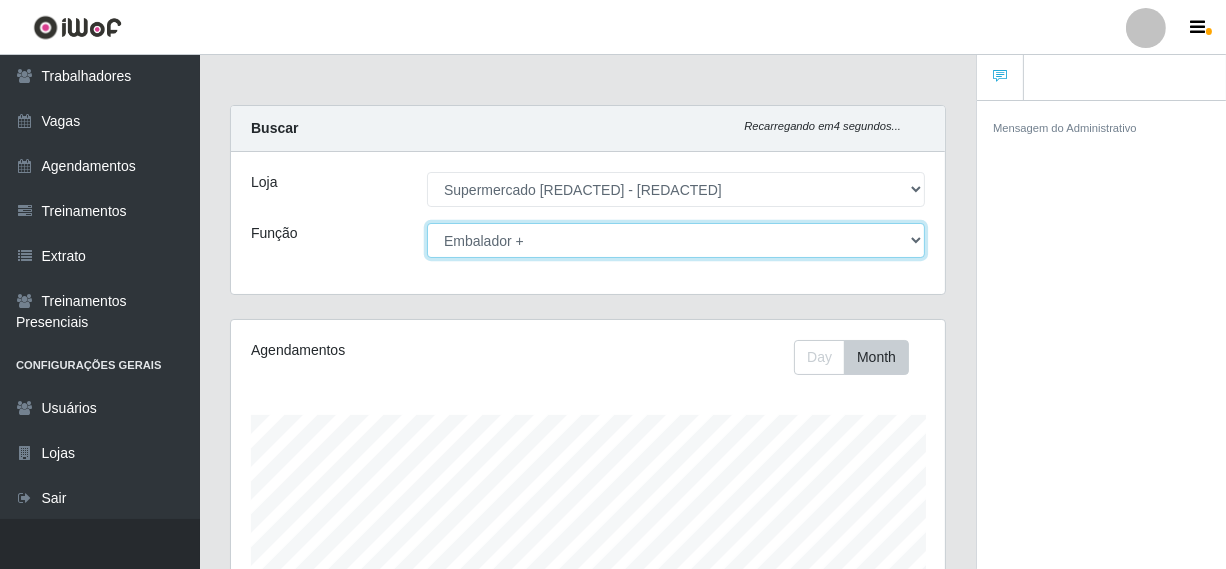 click on "[Selecione...] Embalador Embalador + Embalador ++ Repositor  Repositor + Repositor ++" at bounding box center (676, 240) 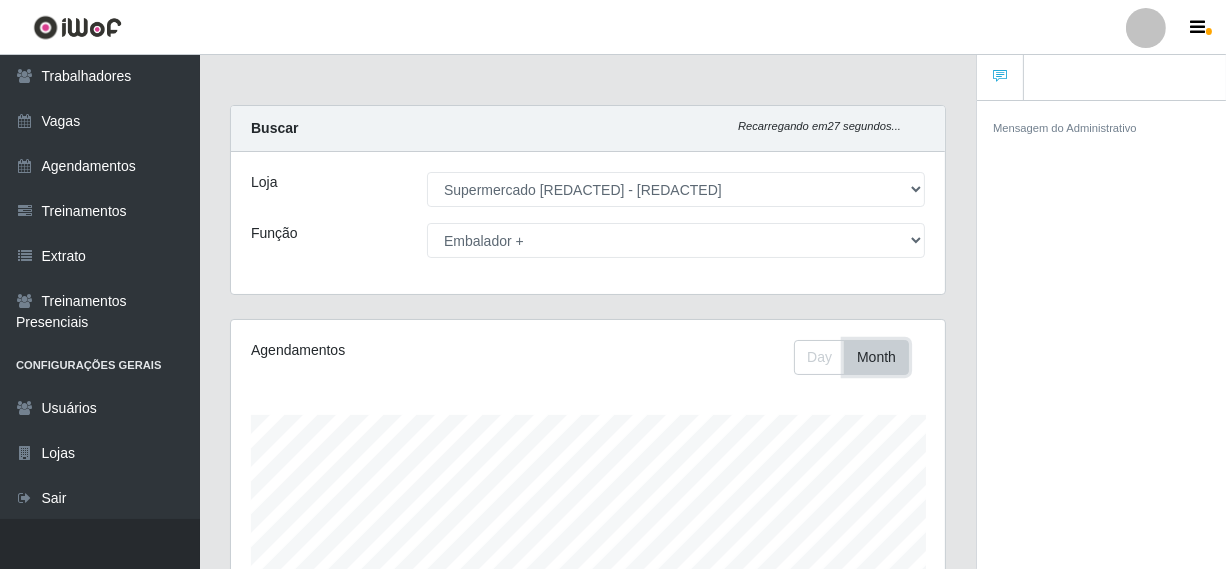 click on "Month" at bounding box center [876, 357] 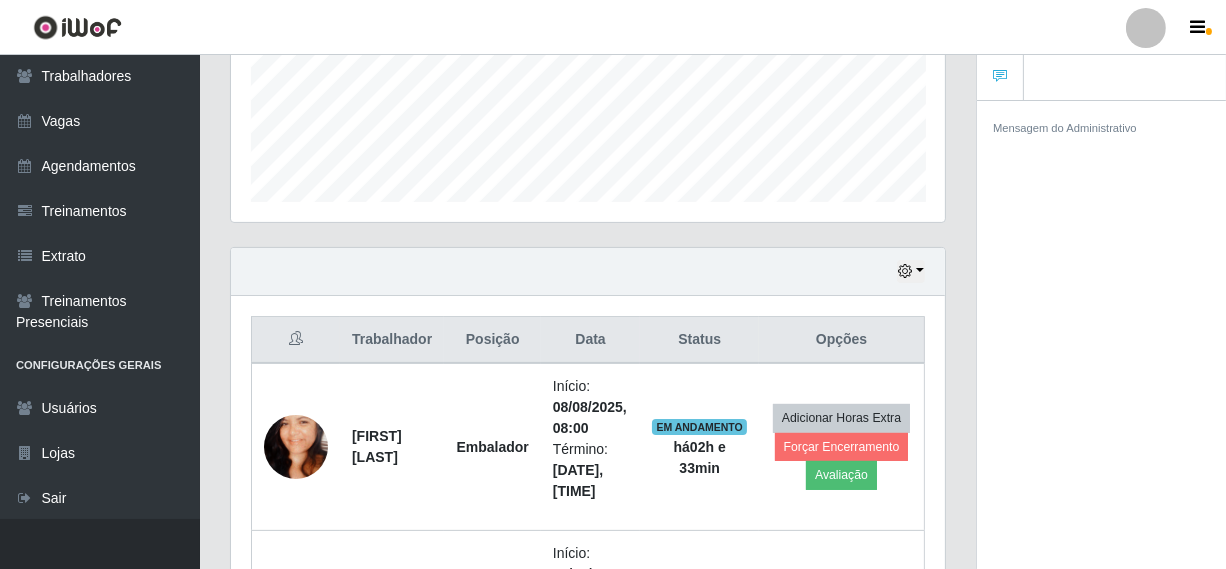 scroll, scrollTop: 466, scrollLeft: 0, axis: vertical 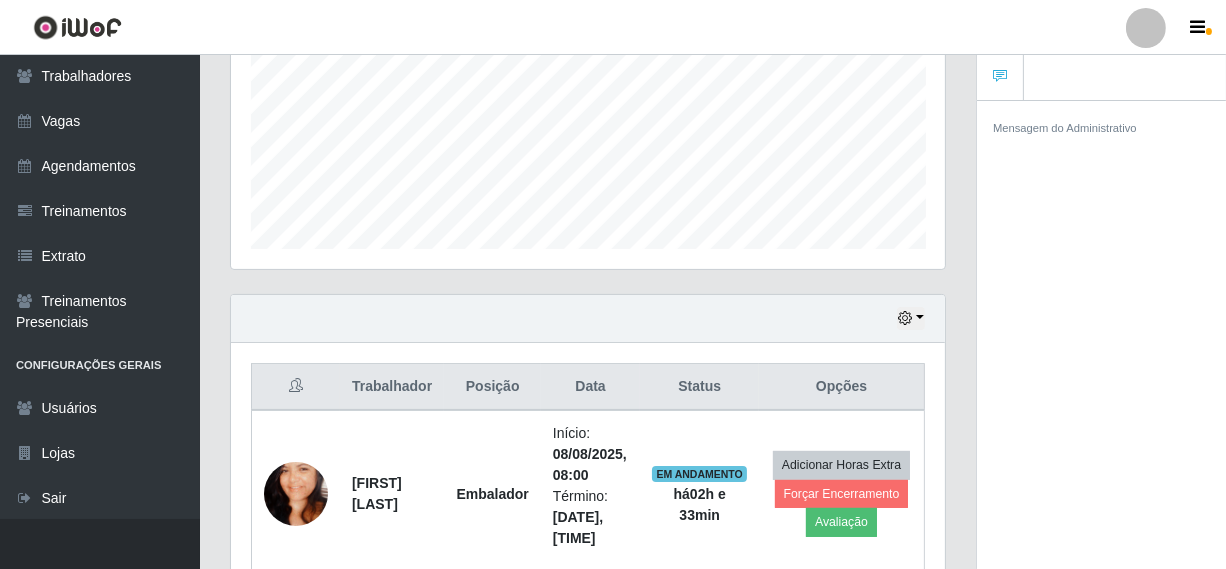 click at bounding box center [296, 385] 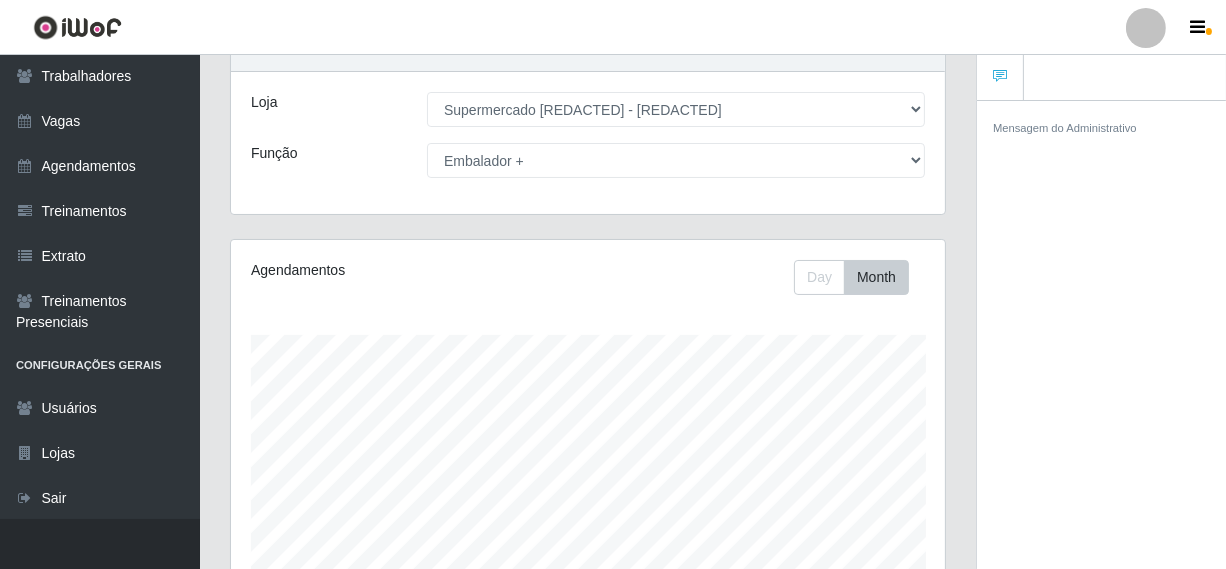 scroll, scrollTop: 66, scrollLeft: 0, axis: vertical 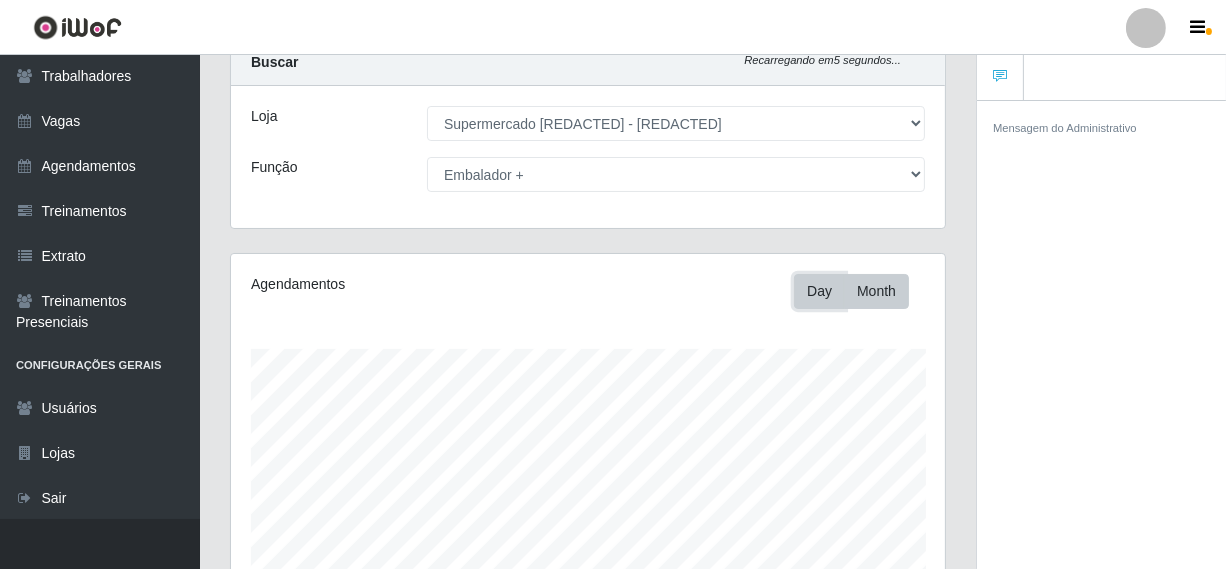 click on "Day" at bounding box center (819, 291) 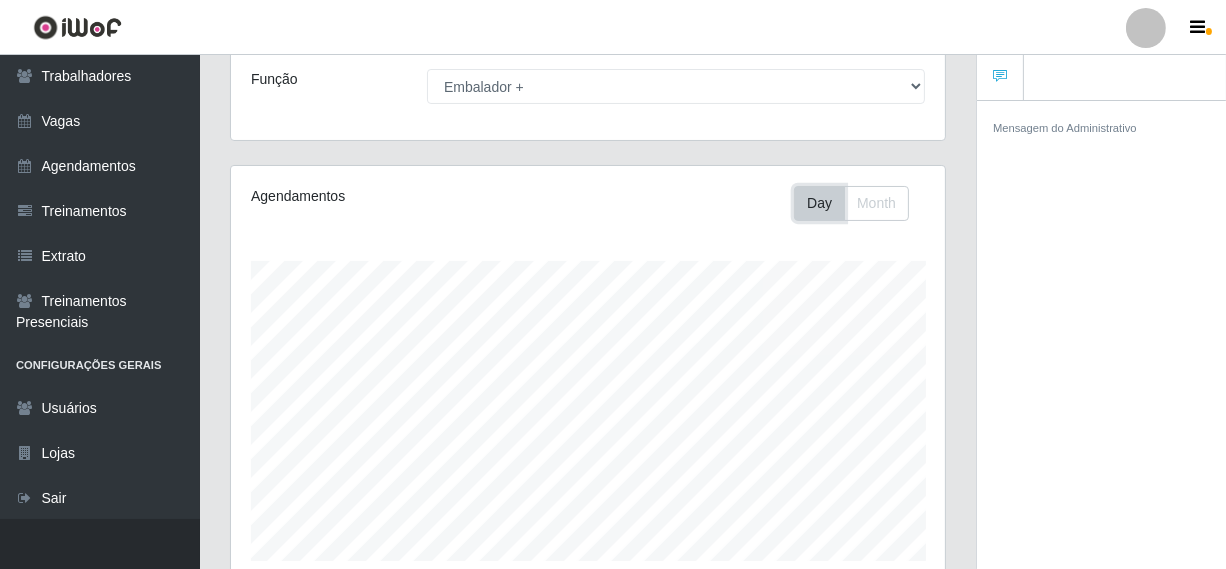 scroll, scrollTop: 466, scrollLeft: 0, axis: vertical 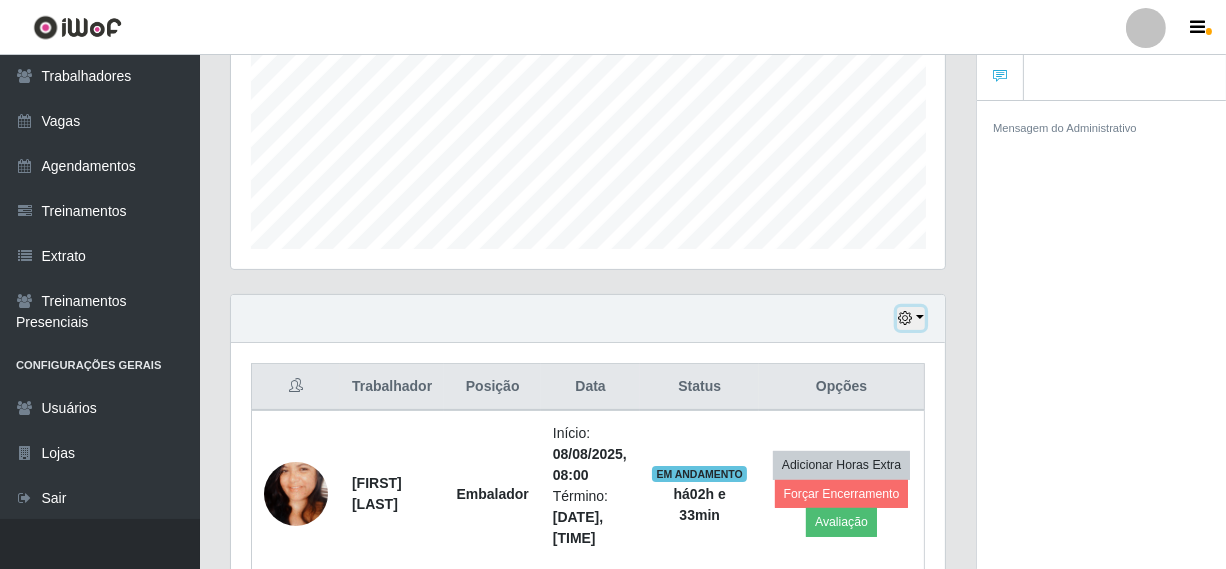 click at bounding box center (911, 318) 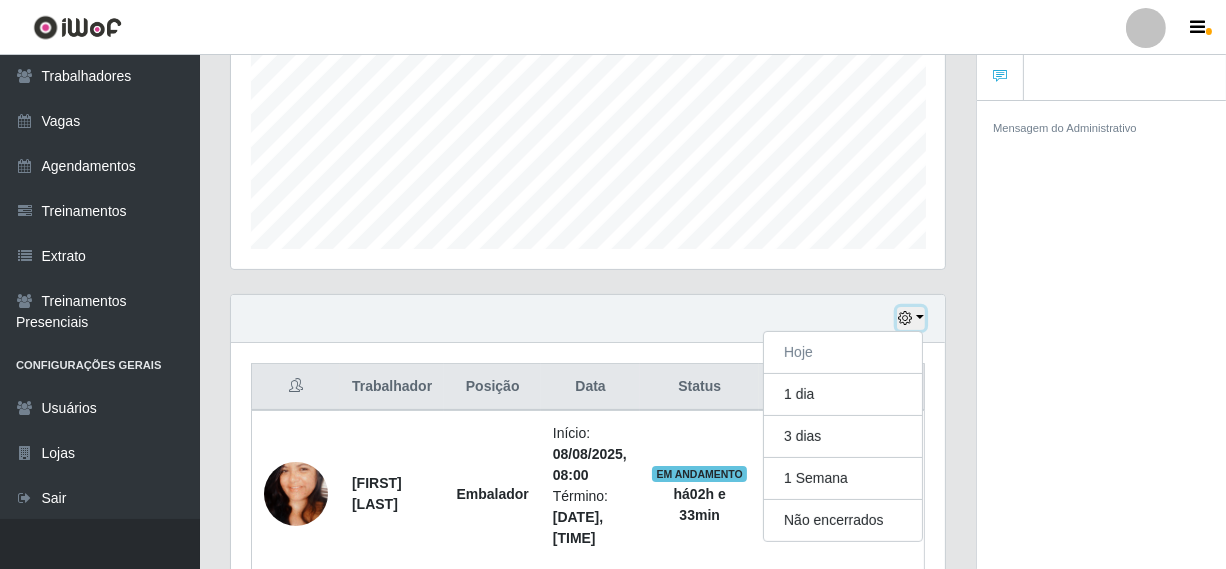 scroll, scrollTop: 399, scrollLeft: 0, axis: vertical 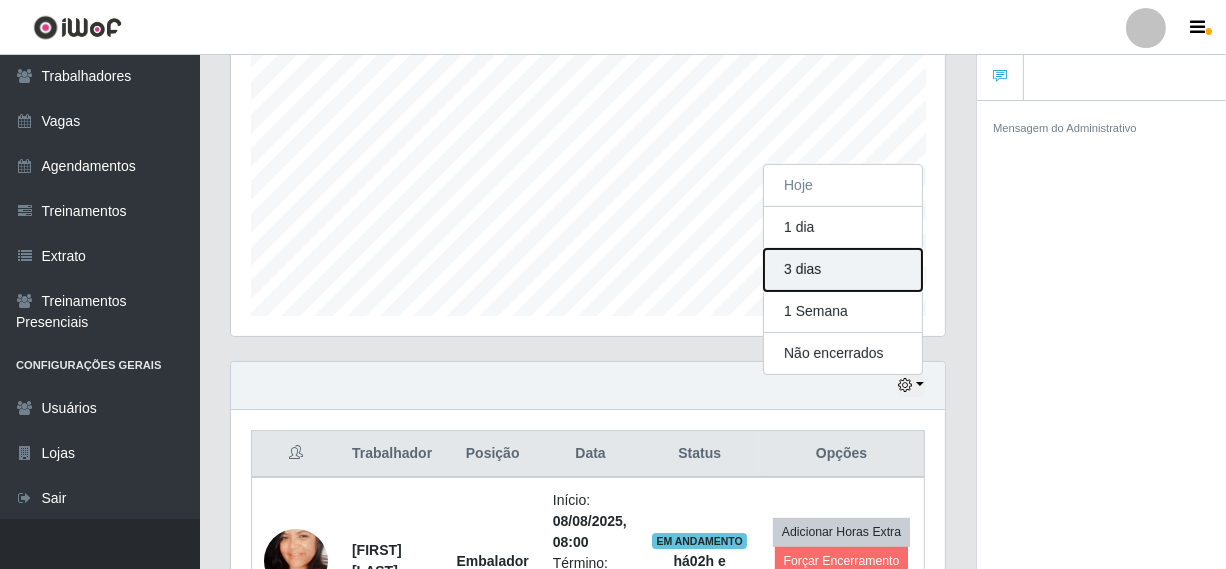 click on "3 dias" at bounding box center [843, 270] 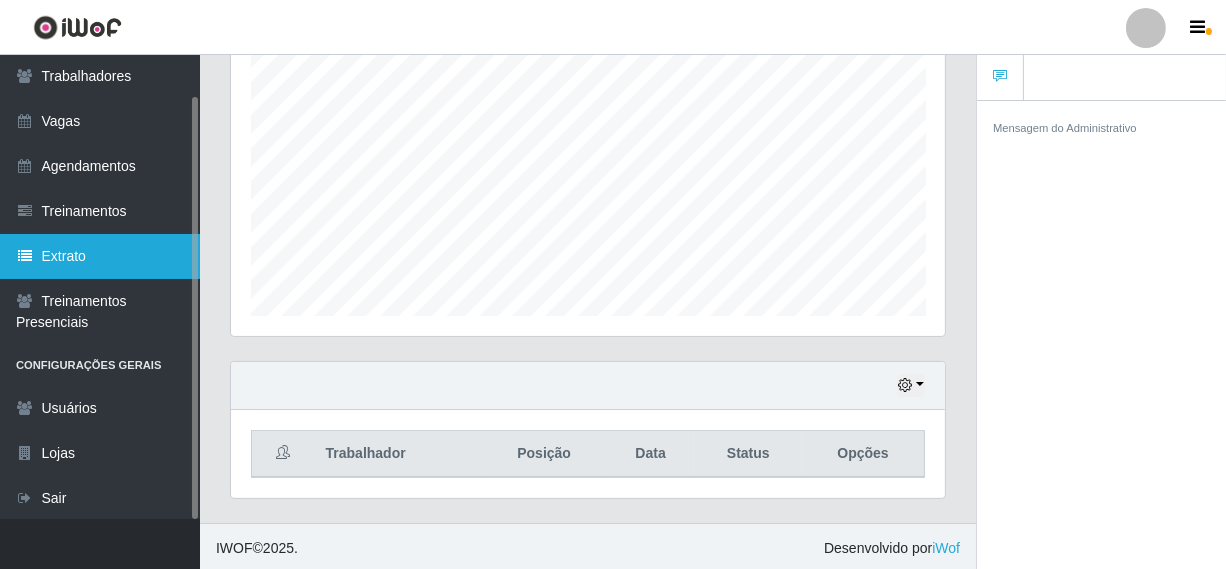 scroll, scrollTop: 1099, scrollLeft: 0, axis: vertical 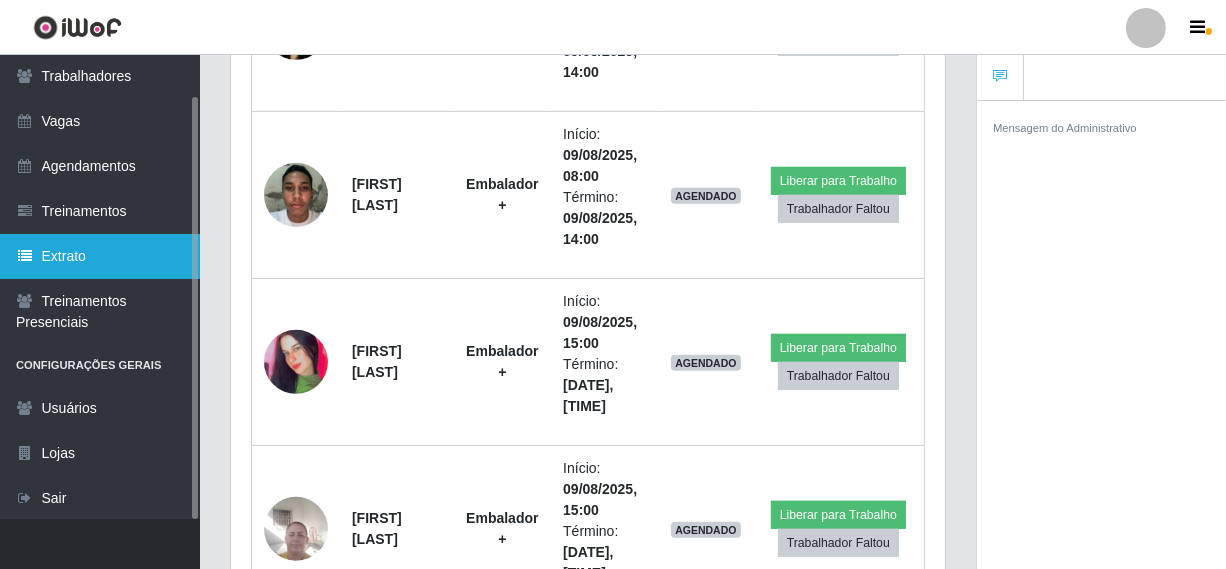 click on "Extrato" at bounding box center (100, 256) 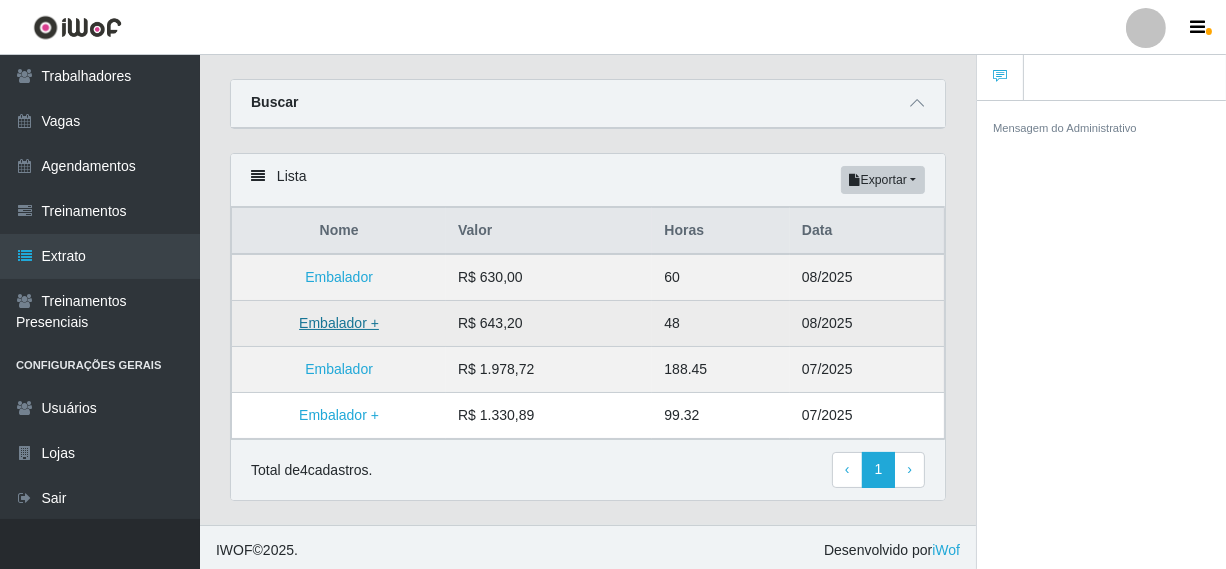 scroll, scrollTop: 47, scrollLeft: 0, axis: vertical 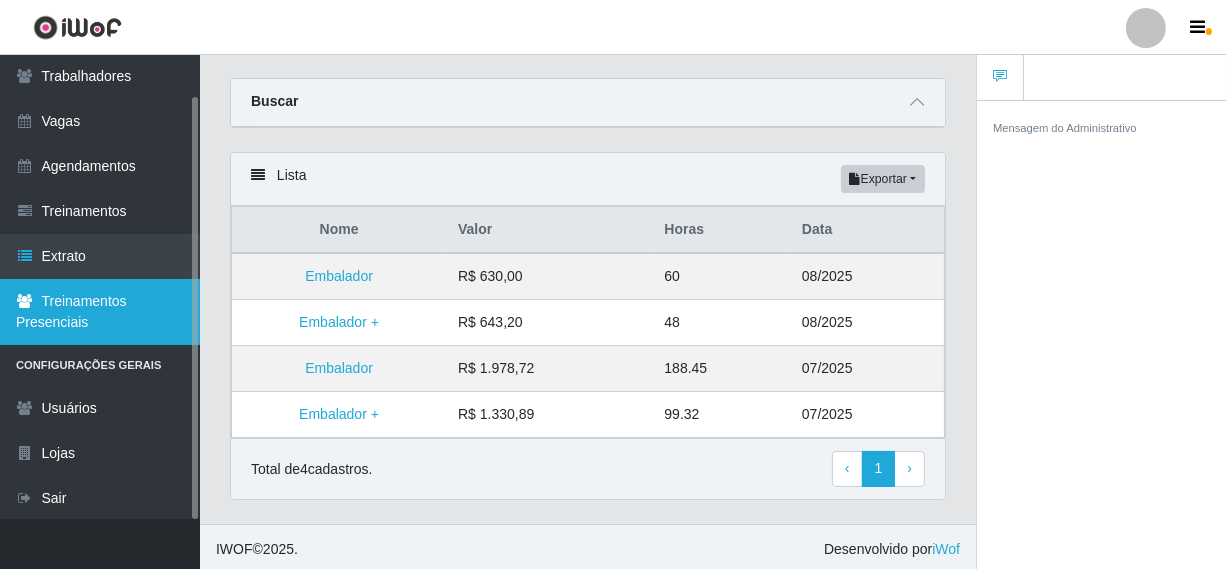 click on "Treinamentos Presenciais" at bounding box center [100, 312] 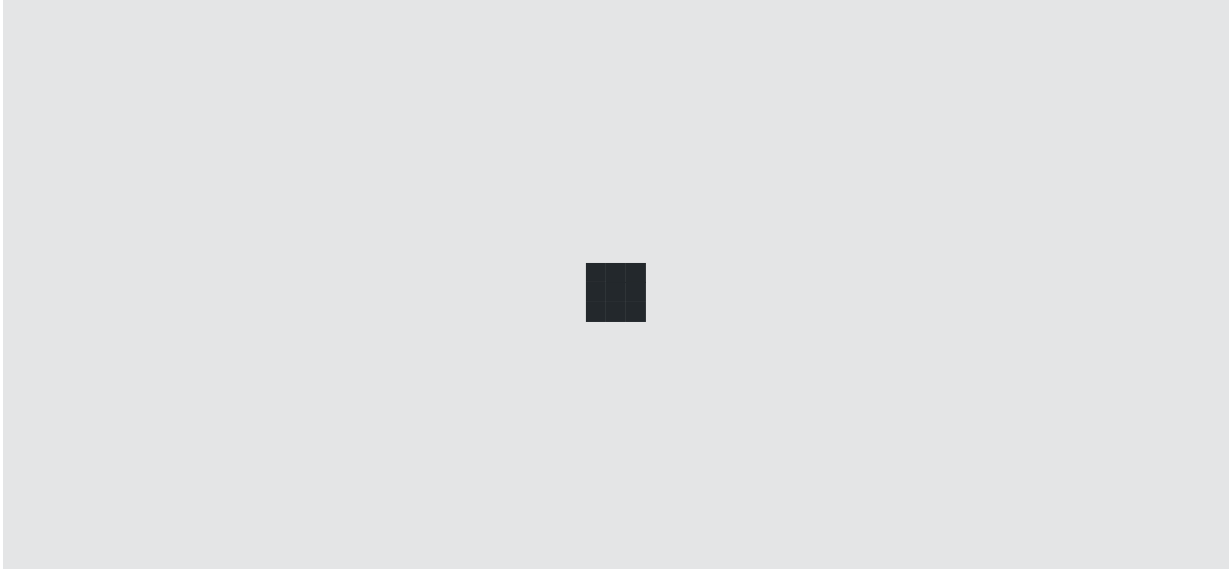 scroll, scrollTop: 0, scrollLeft: 0, axis: both 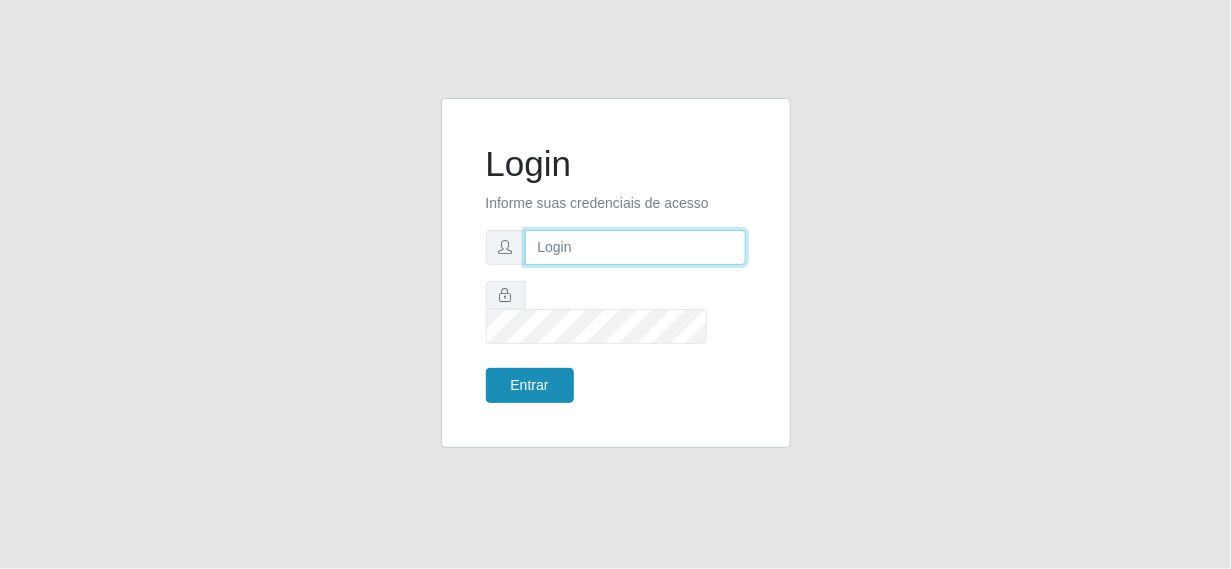 type on "[EMAIL]" 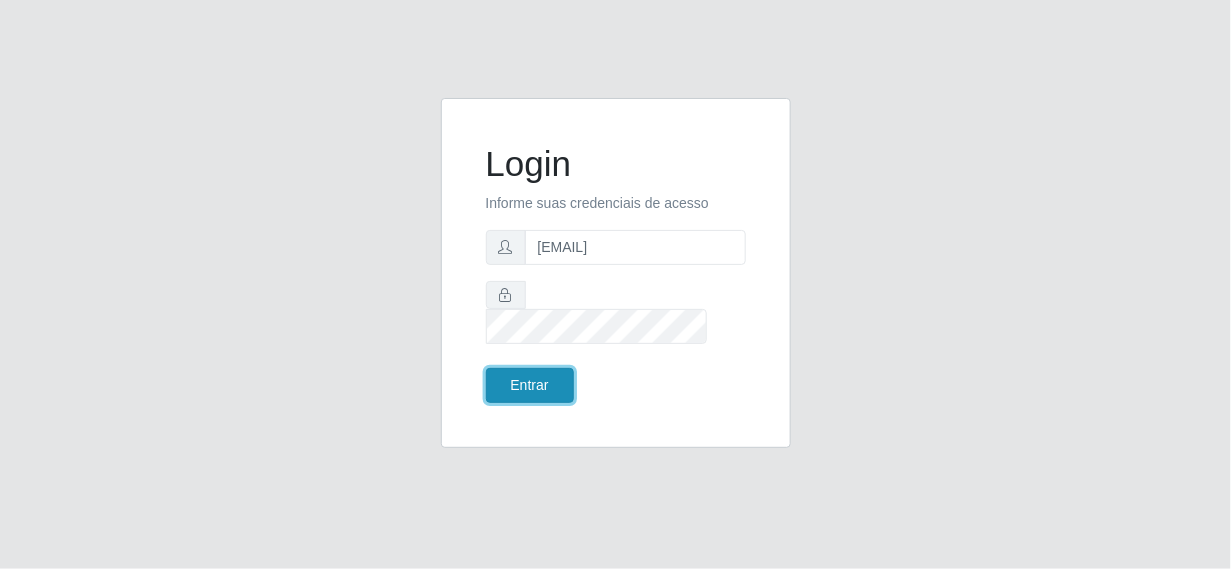 click on "Entrar" at bounding box center [530, 385] 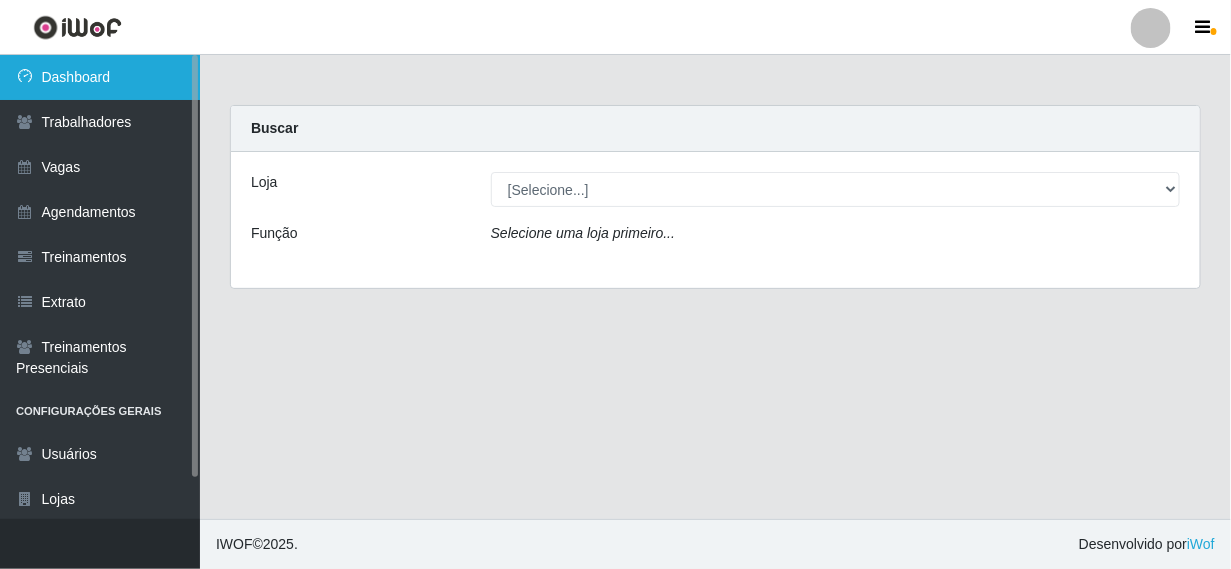 click on "Dashboard" at bounding box center (100, 77) 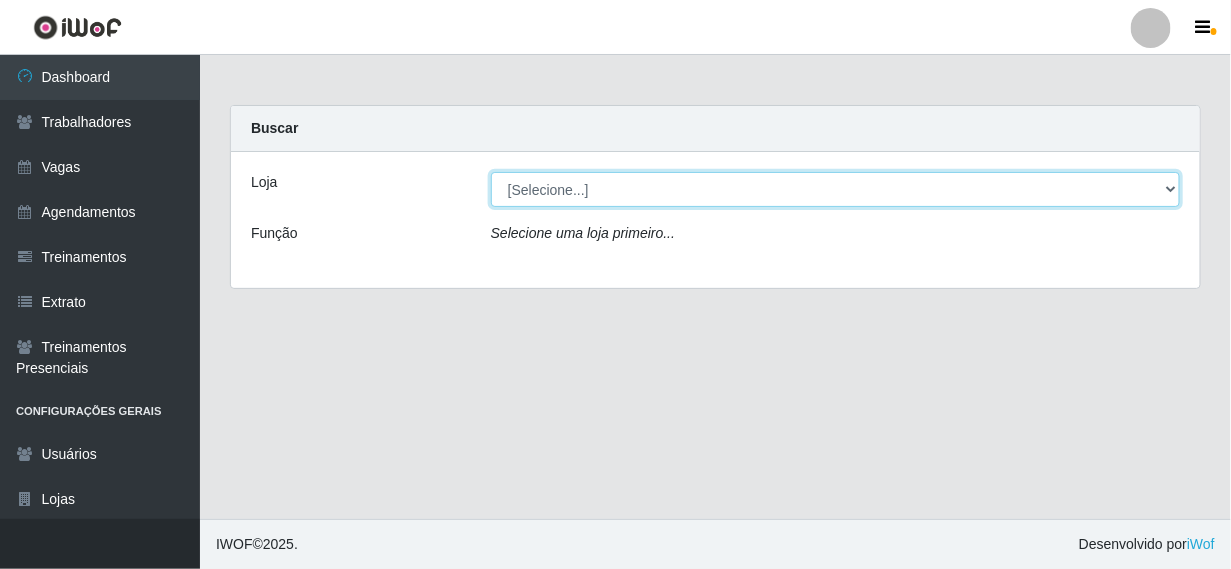 click on "[Selecione...] Supermercado Queiroz - Alto São Manoel" at bounding box center (835, 189) 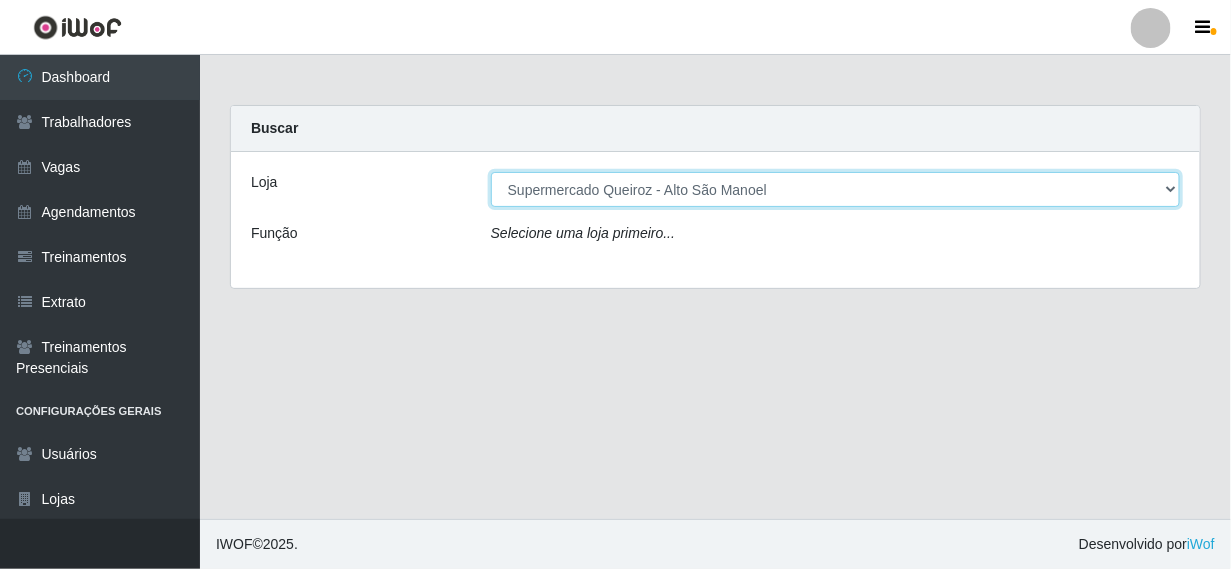 click on "[Selecione...] Supermercado Queiroz - Alto São Manoel" at bounding box center [835, 189] 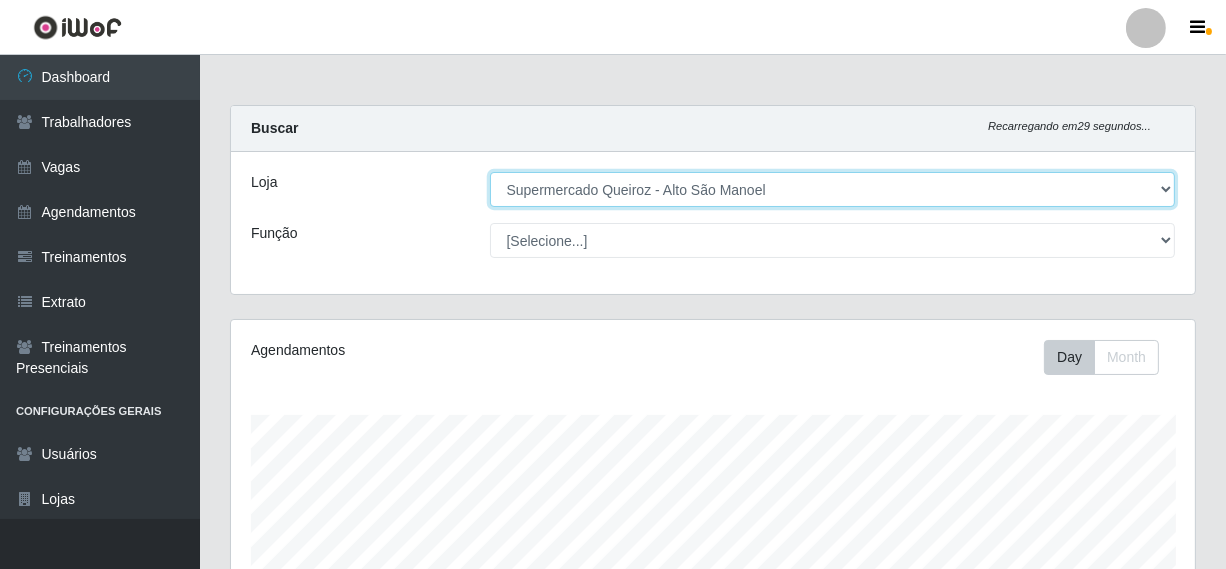 scroll, scrollTop: 999585, scrollLeft: 999035, axis: both 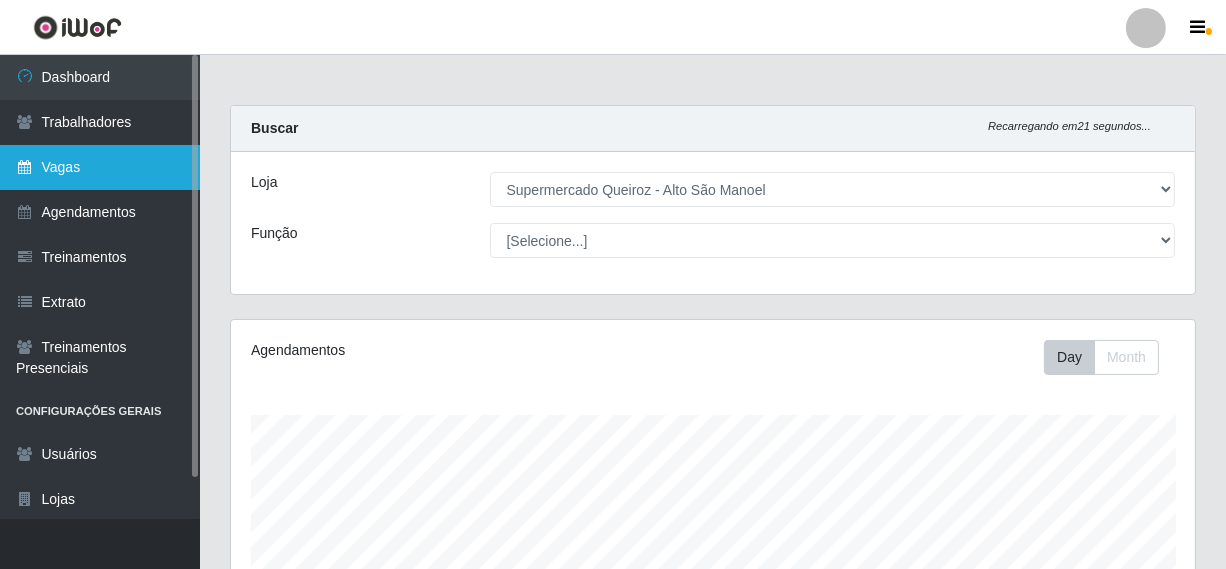 click on "Vagas" at bounding box center (100, 167) 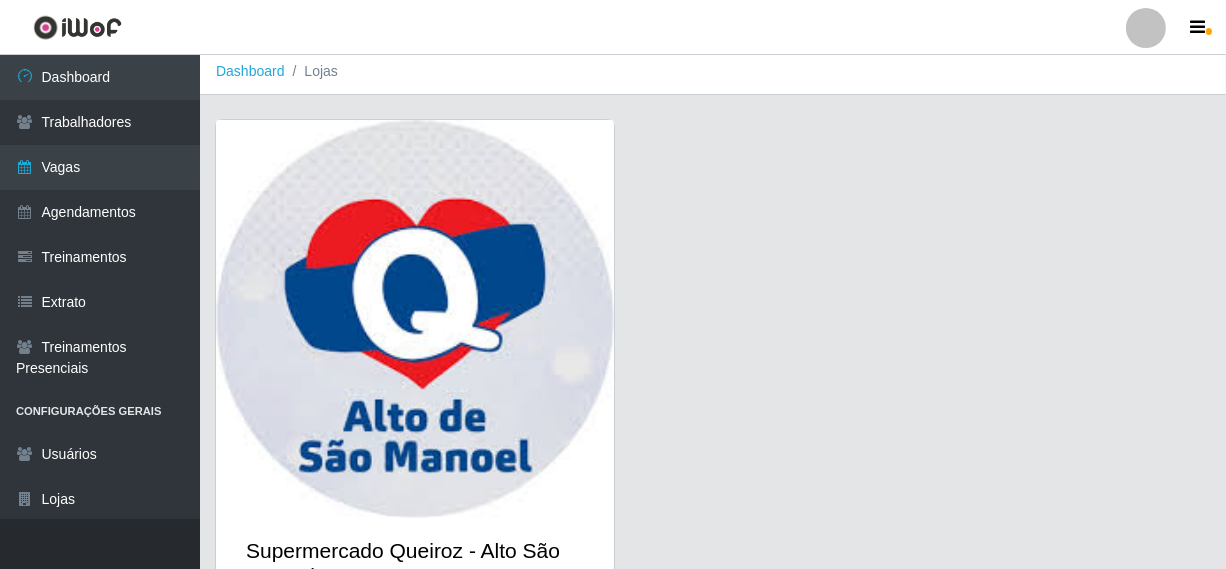 scroll, scrollTop: 0, scrollLeft: 0, axis: both 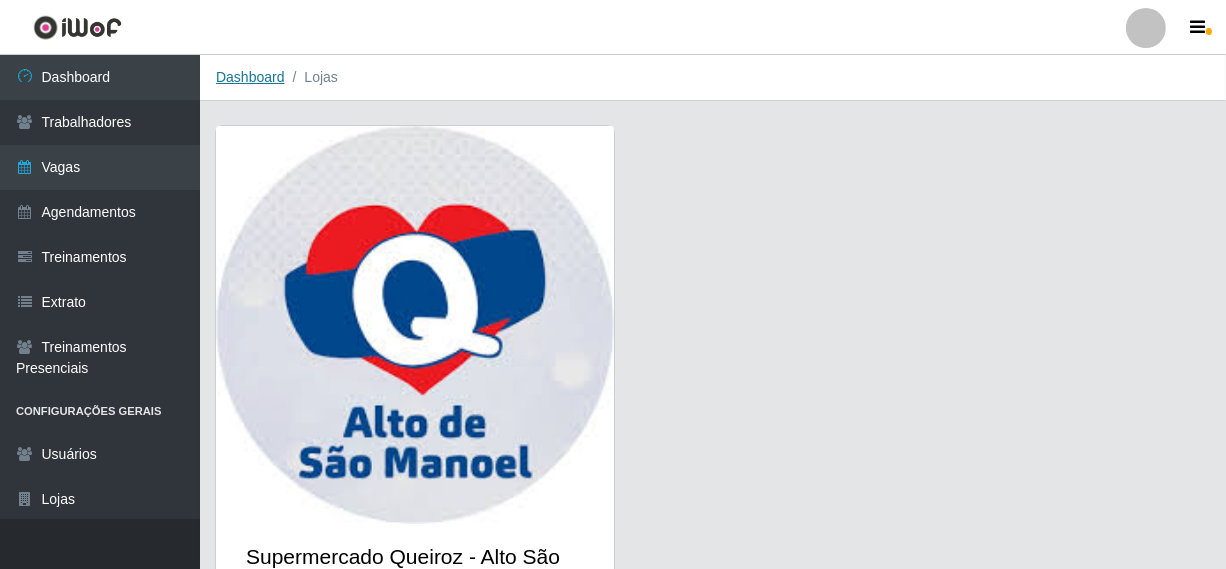 click on "Dashboard" at bounding box center (250, 77) 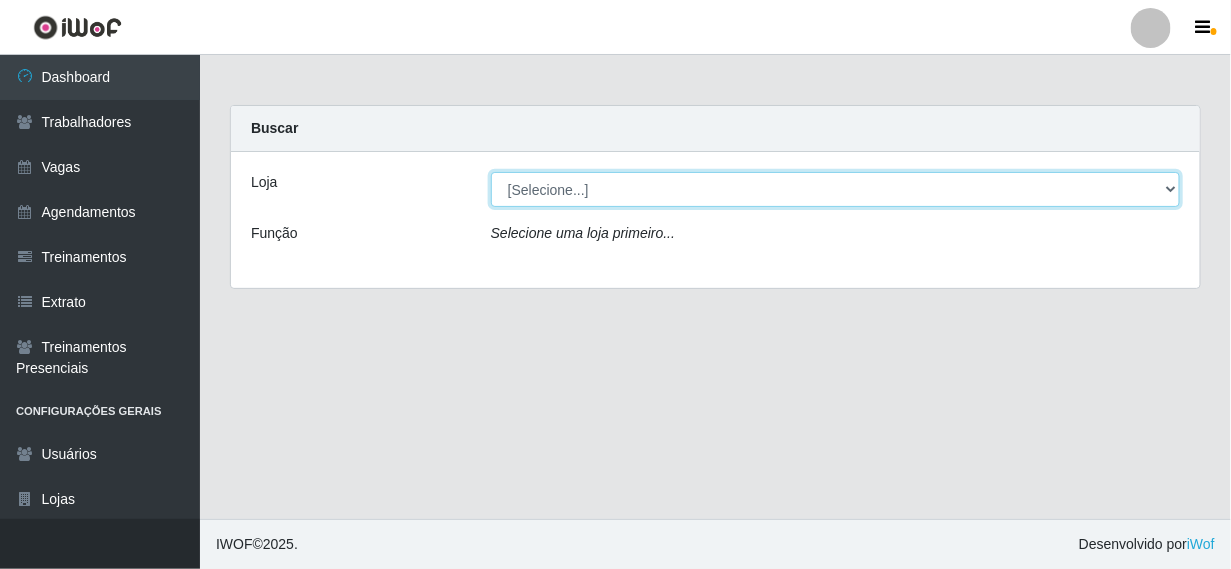click on "[Selecione...] Supermercado Queiroz - Alto São Manoel" at bounding box center [835, 189] 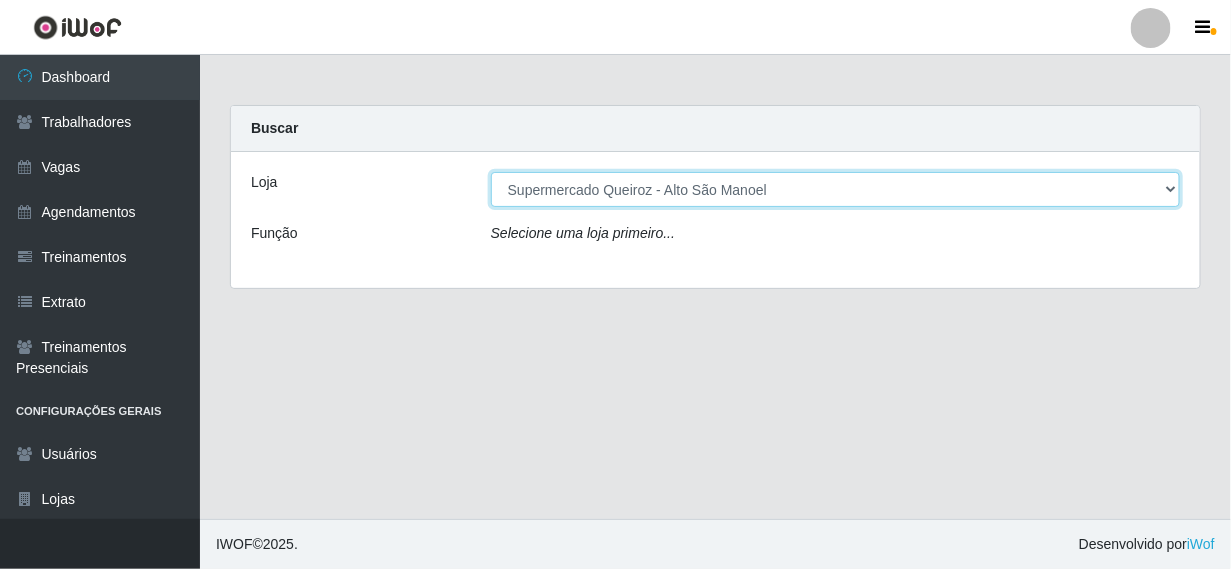 click on "[Selecione...] Supermercado Queiroz - Alto São Manoel" at bounding box center (835, 189) 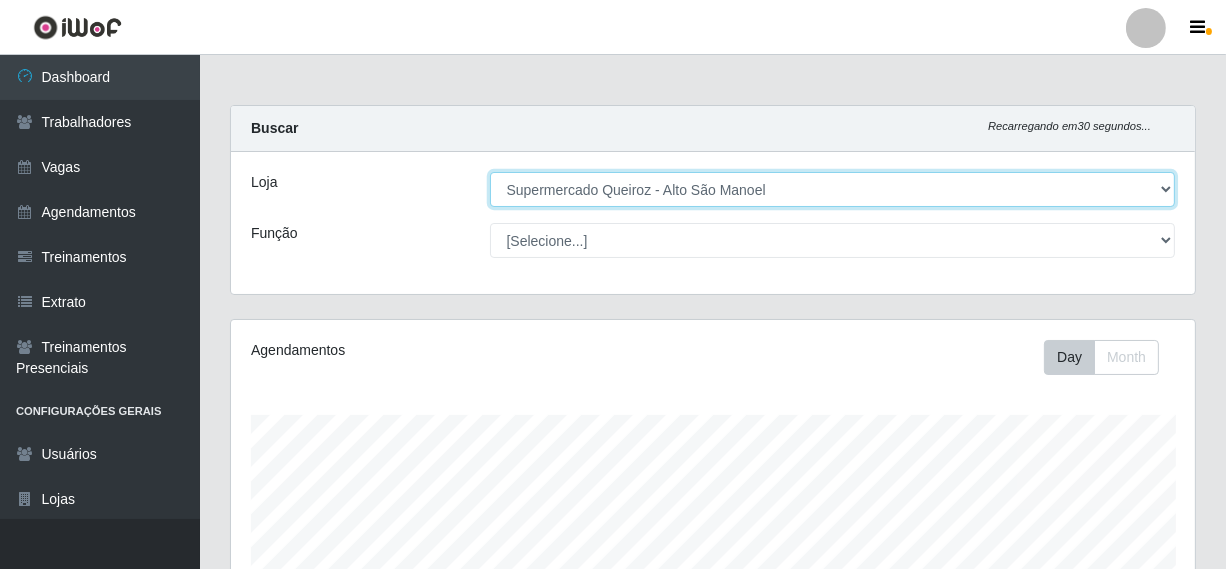 scroll, scrollTop: 999585, scrollLeft: 999035, axis: both 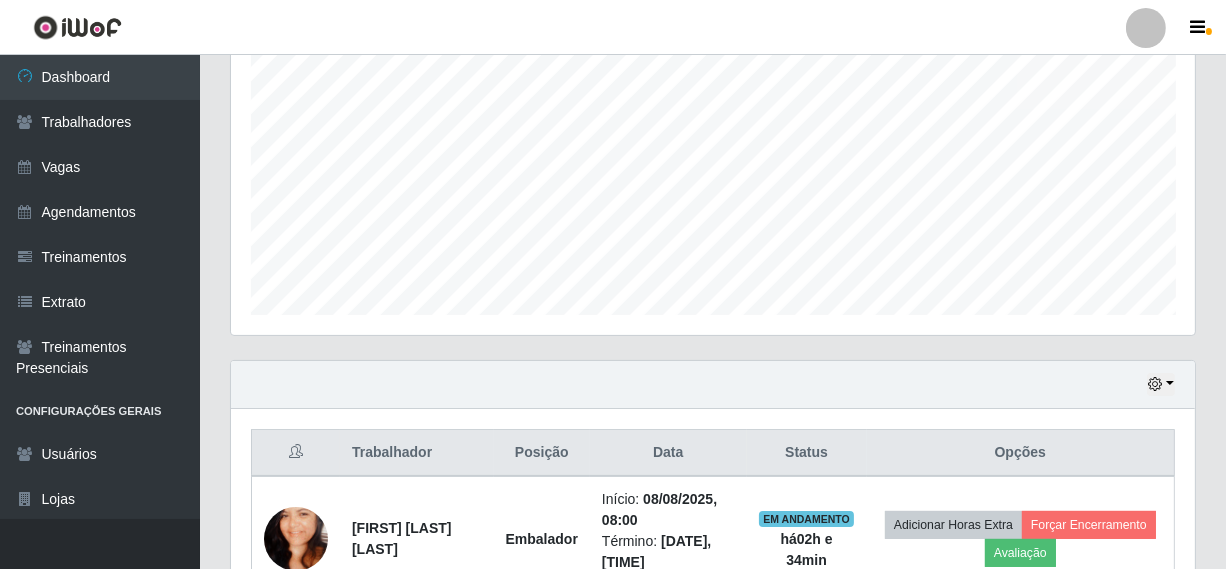 click at bounding box center (296, 451) 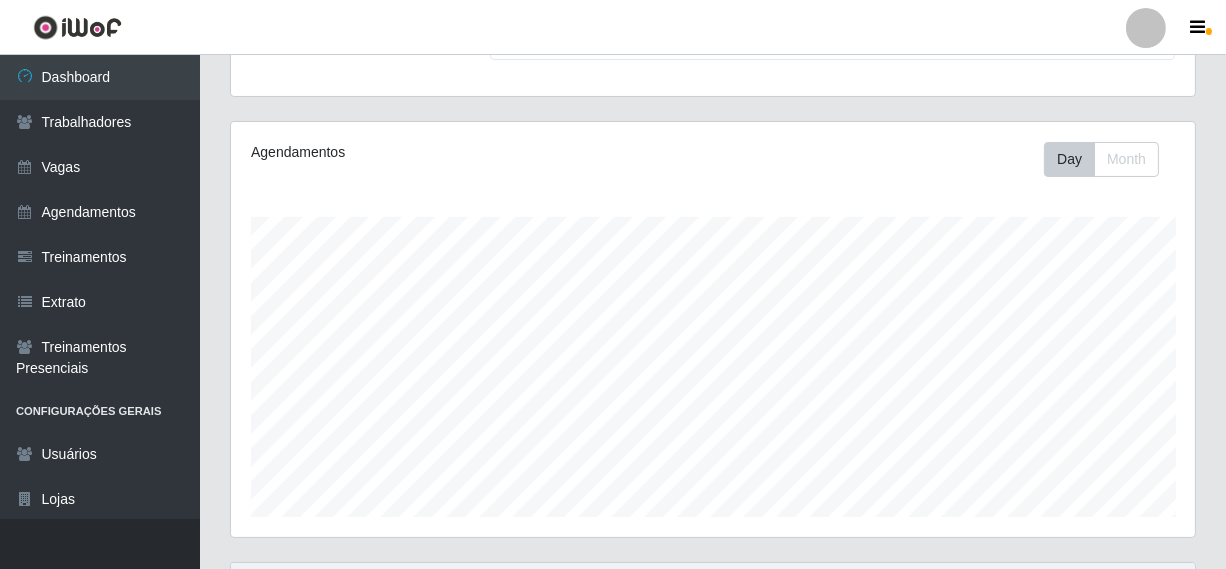 scroll, scrollTop: 200, scrollLeft: 0, axis: vertical 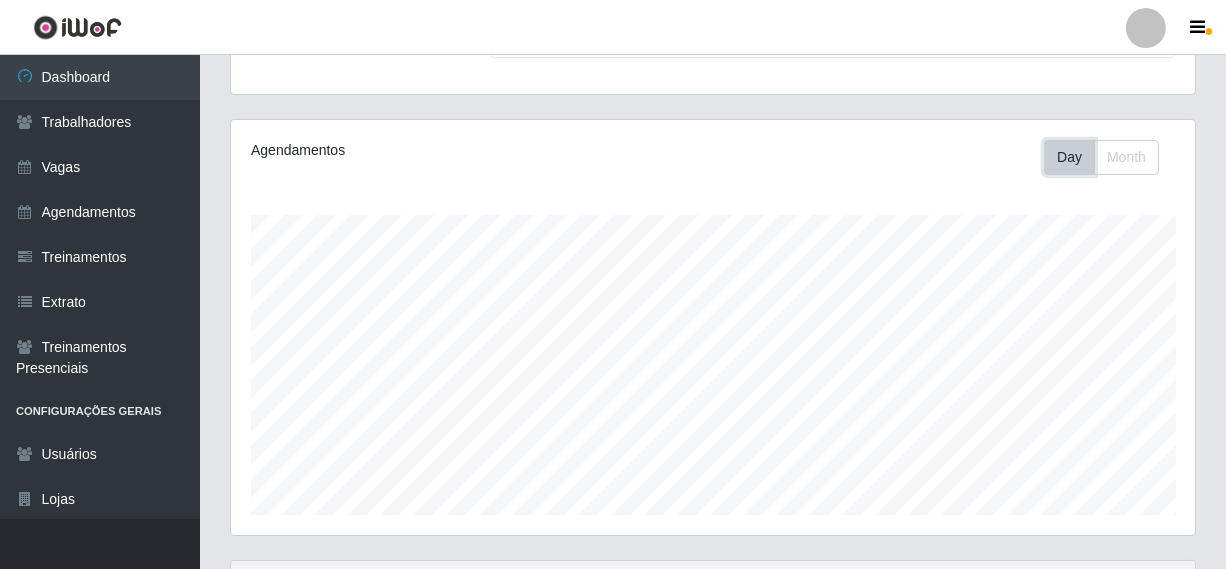 click on "Day" at bounding box center (1069, 157) 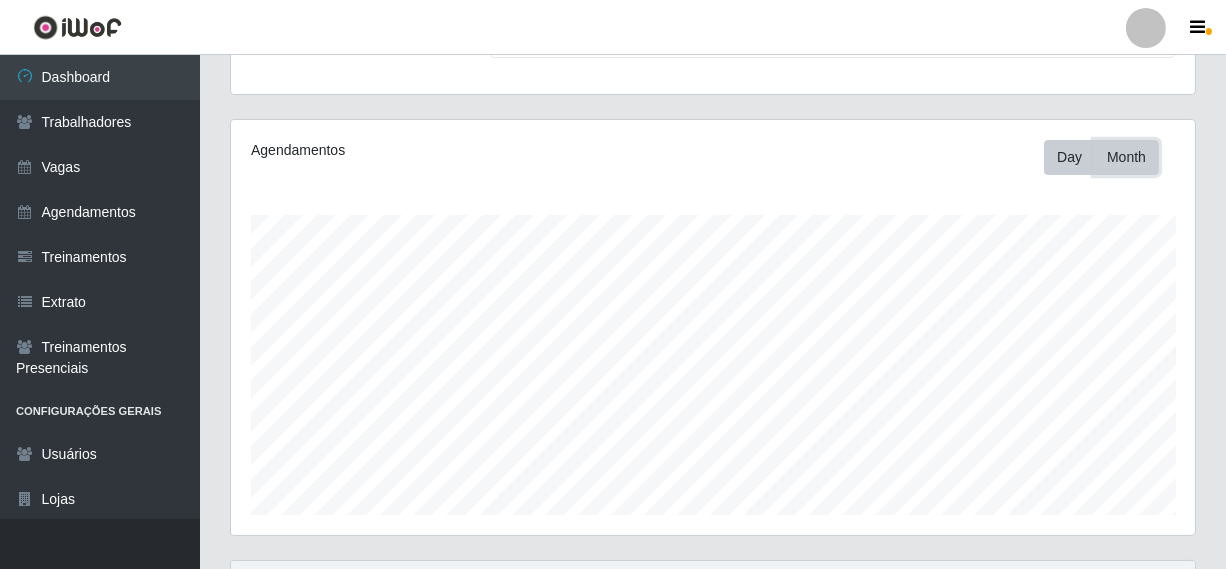 click on "Month" at bounding box center (1126, 157) 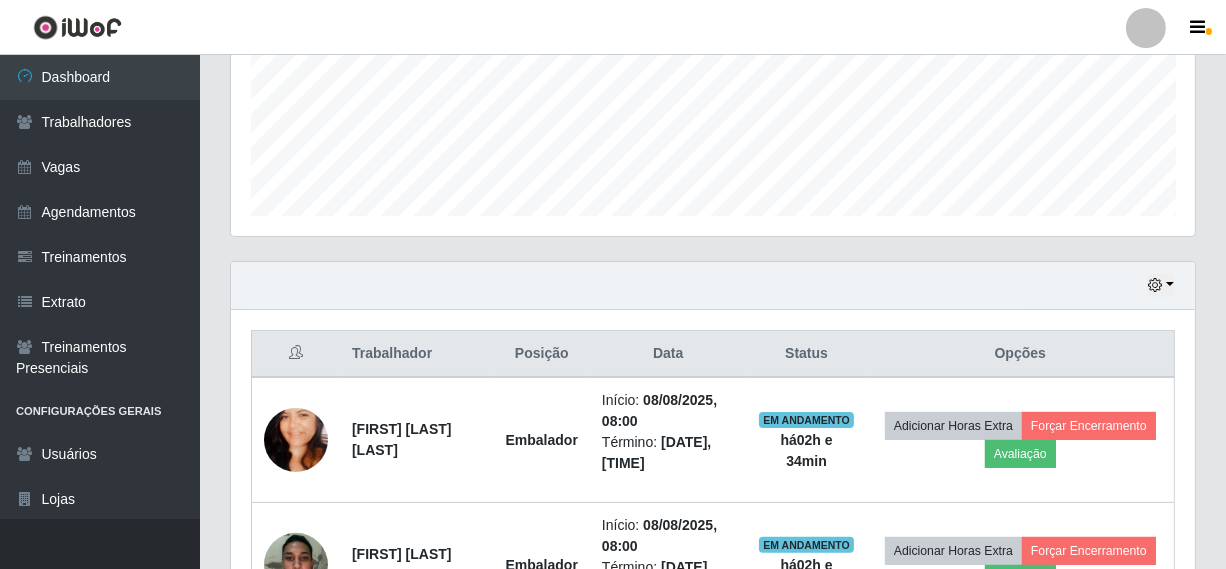 scroll, scrollTop: 498, scrollLeft: 0, axis: vertical 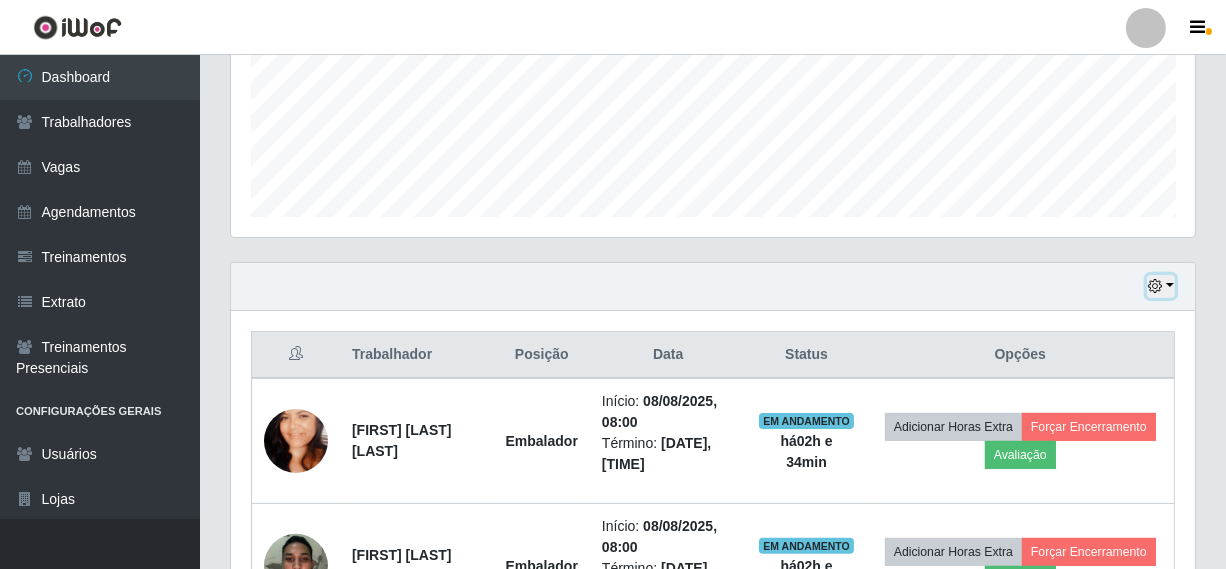 click at bounding box center [1161, 286] 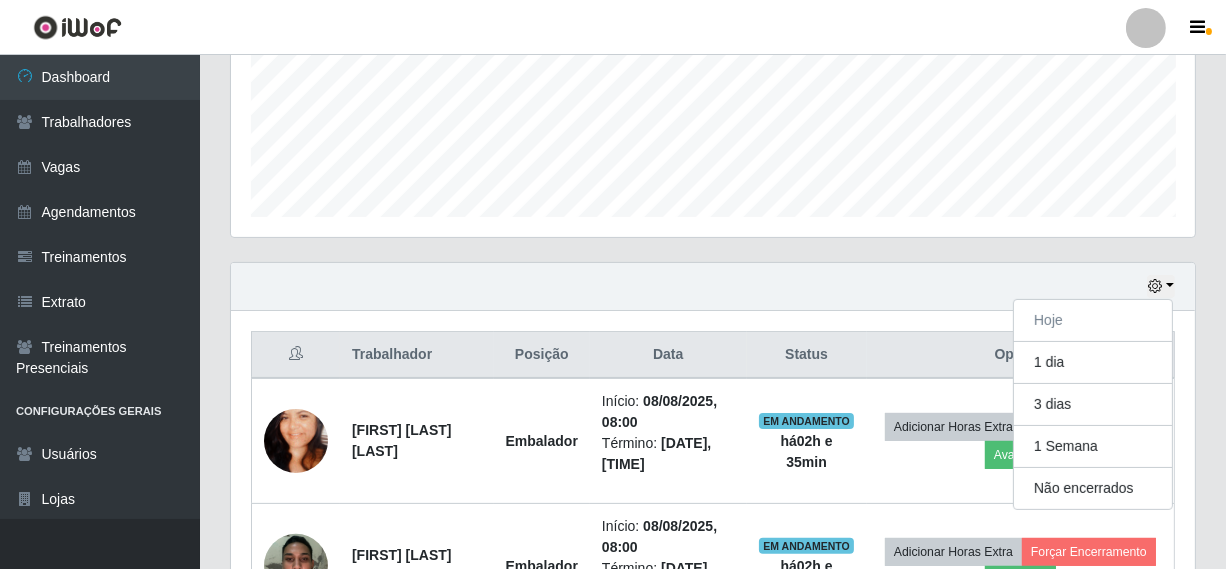 click on "Agendamentos Day Month [DATE] Agendamentos 6" at bounding box center (713, 29) 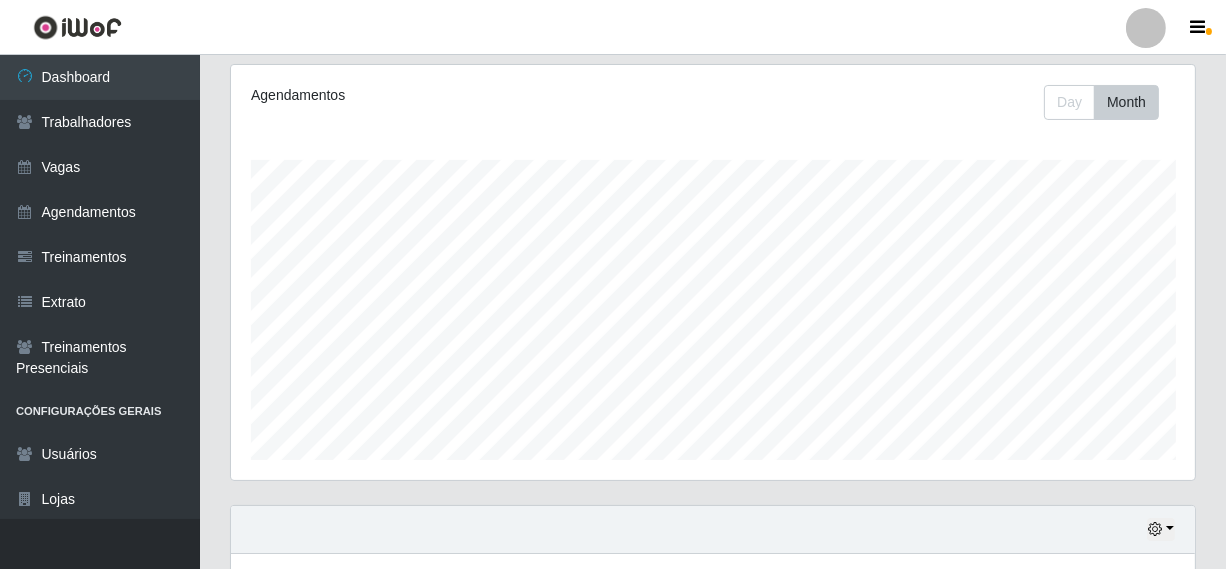 scroll, scrollTop: 198, scrollLeft: 0, axis: vertical 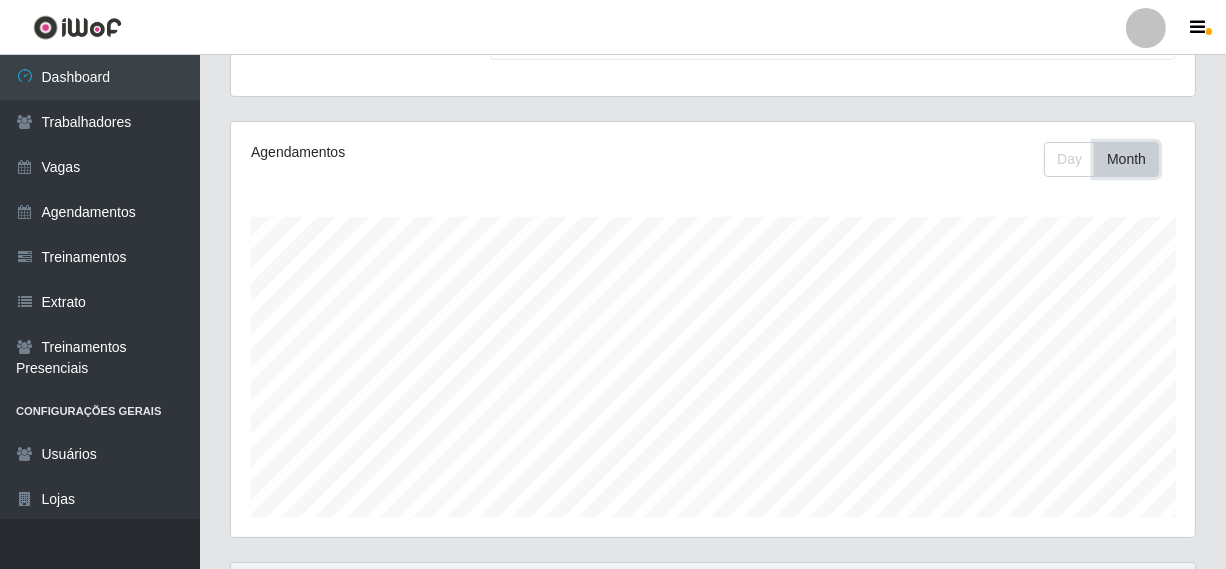 click on "Month" at bounding box center [1126, 159] 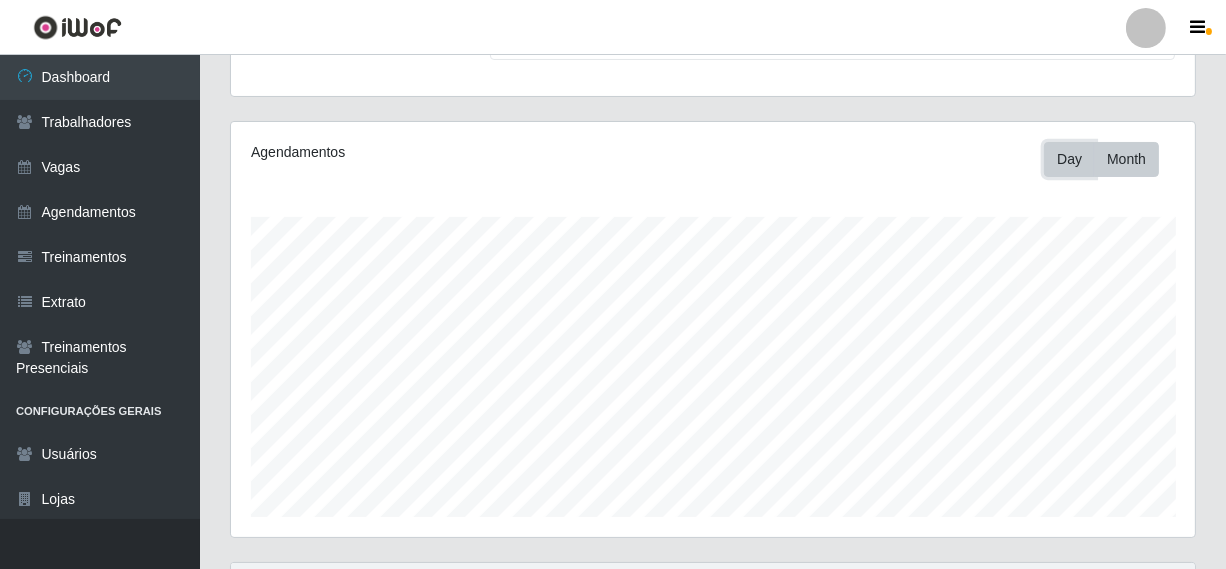 click on "Day" at bounding box center [1069, 159] 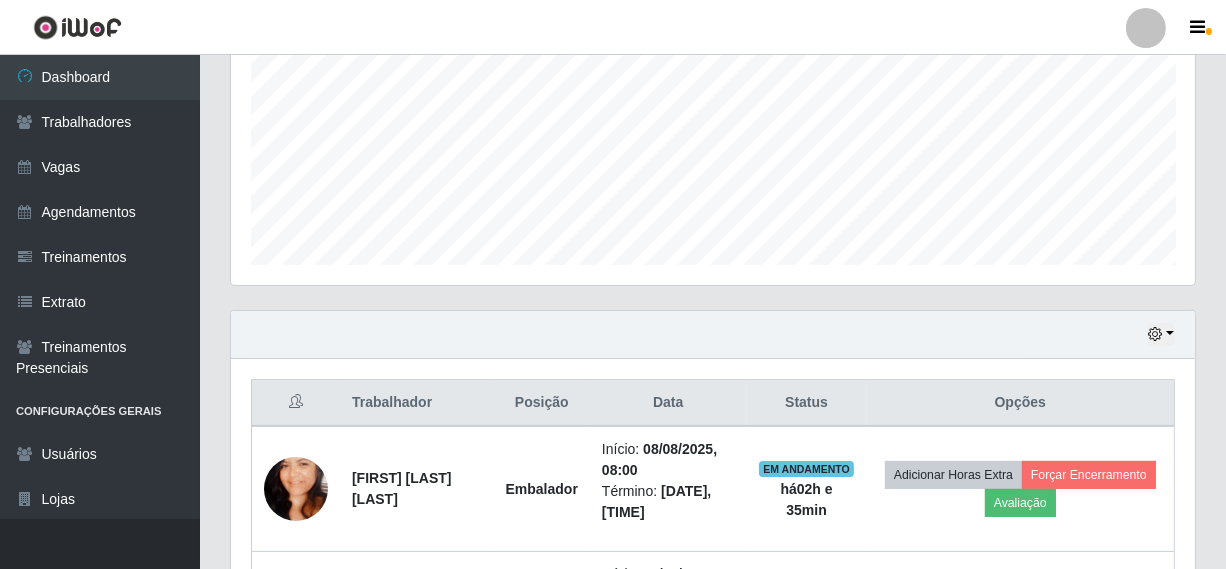 scroll, scrollTop: 498, scrollLeft: 0, axis: vertical 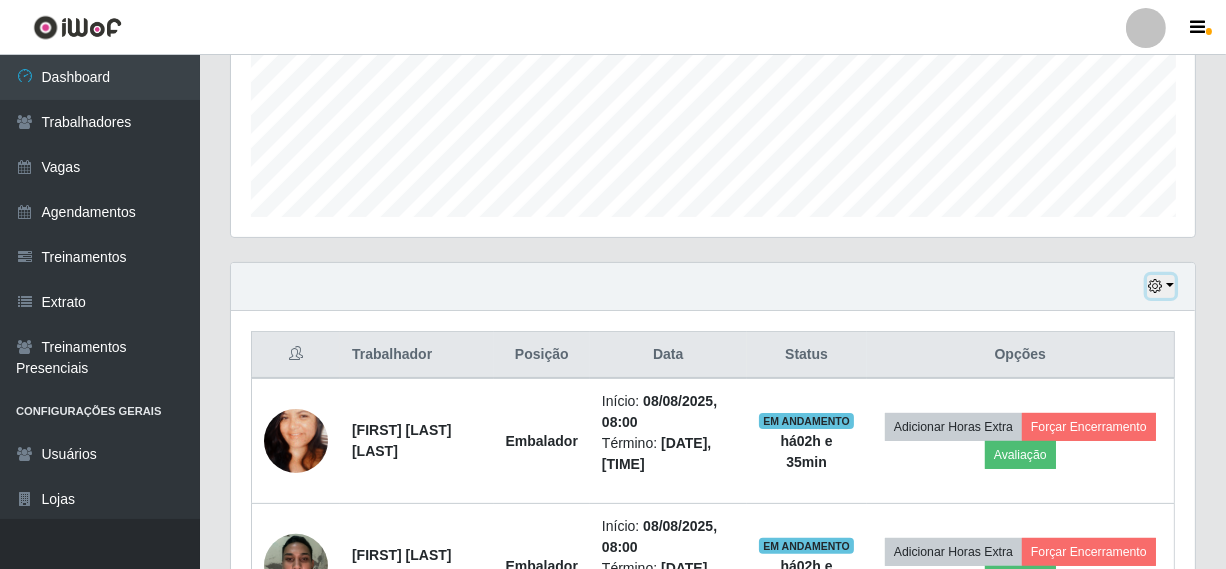 click at bounding box center (1161, 286) 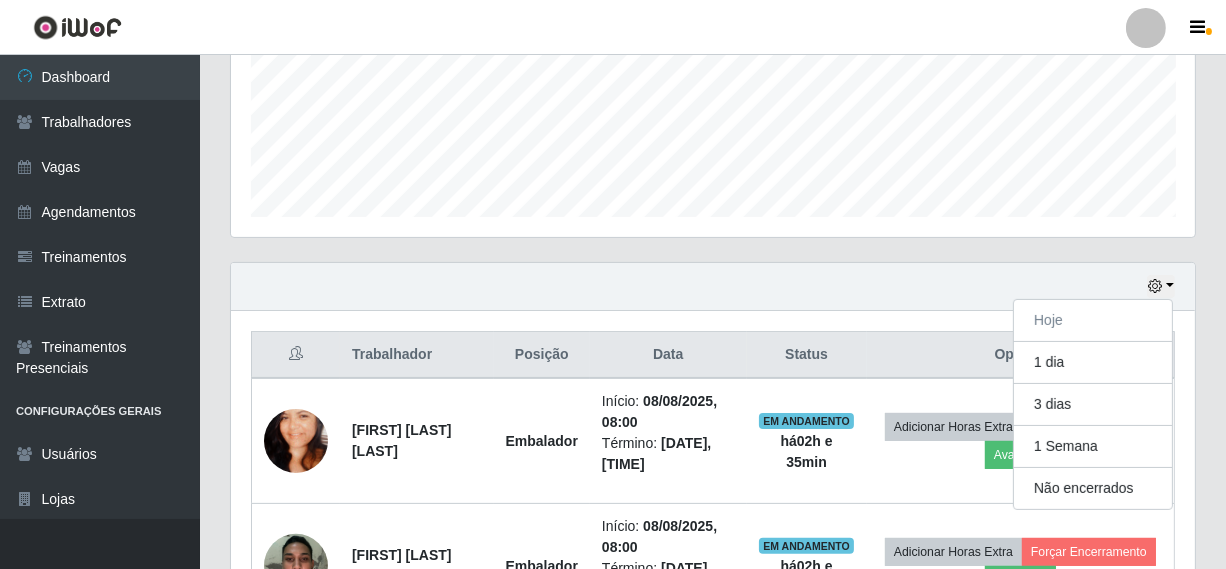click on "Hoje 1 dia 3 dias 1 Semana Não encerrados" at bounding box center [713, 287] 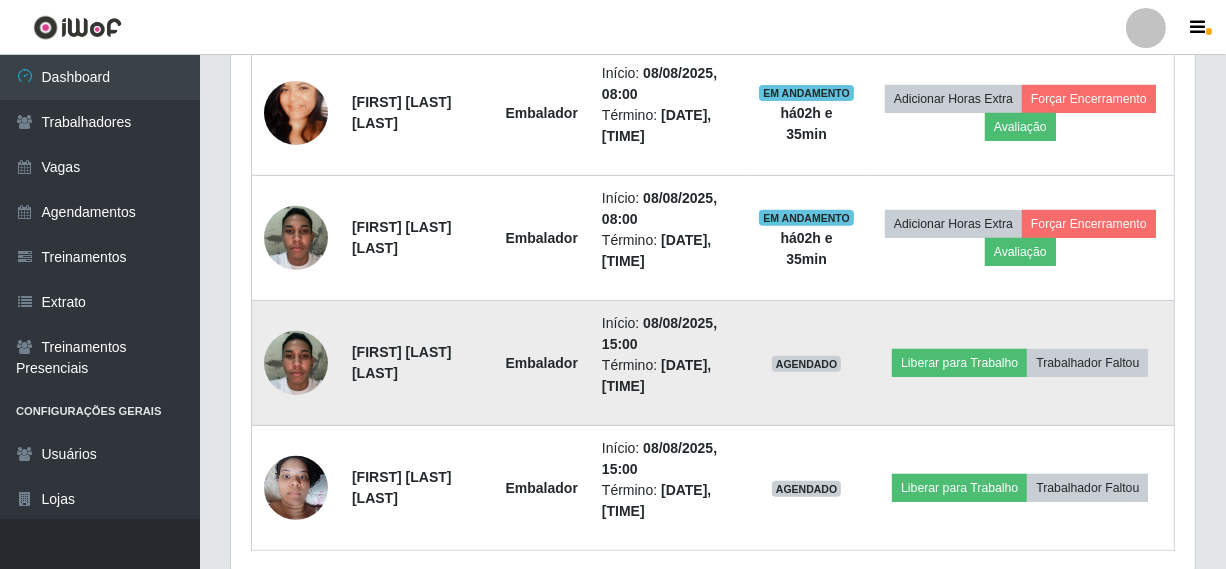 scroll, scrollTop: 898, scrollLeft: 0, axis: vertical 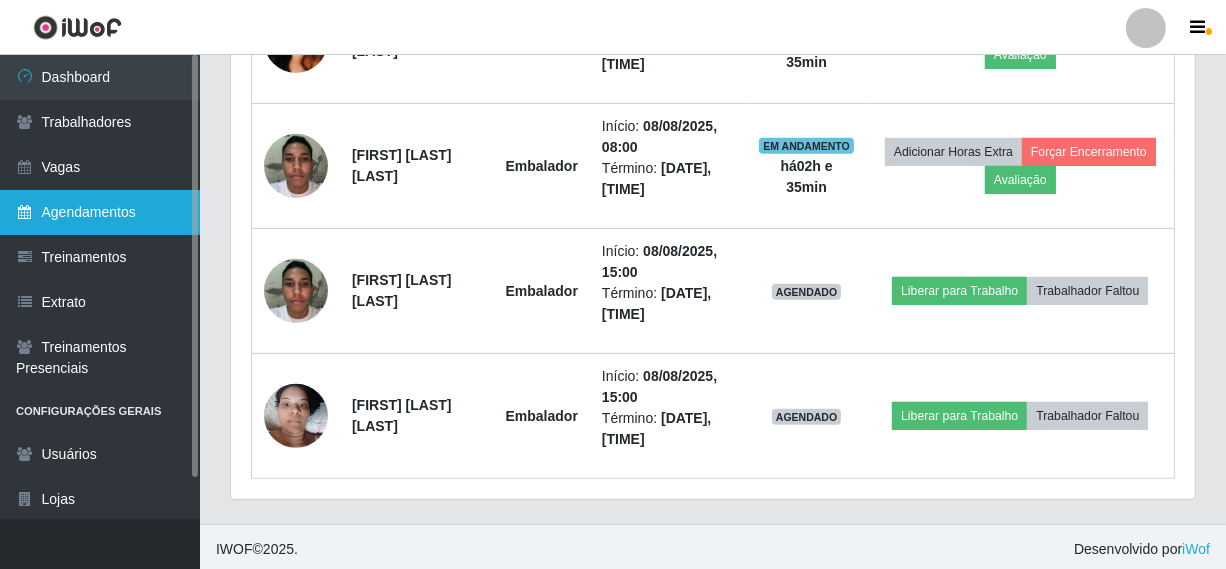click on "Agendamentos" at bounding box center [100, 212] 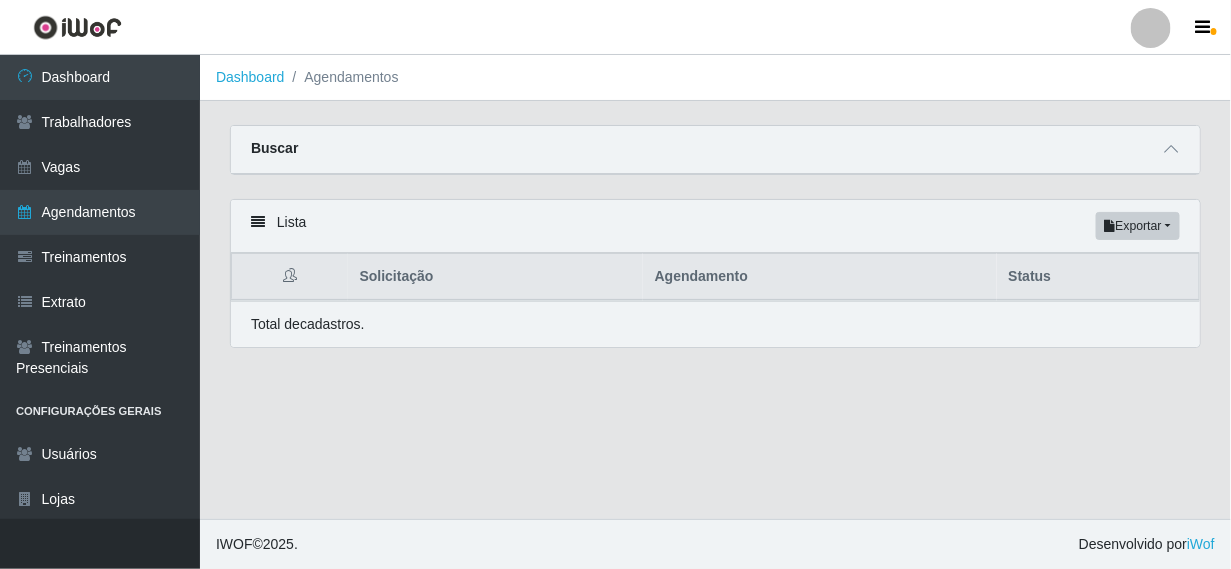 click at bounding box center (290, 275) 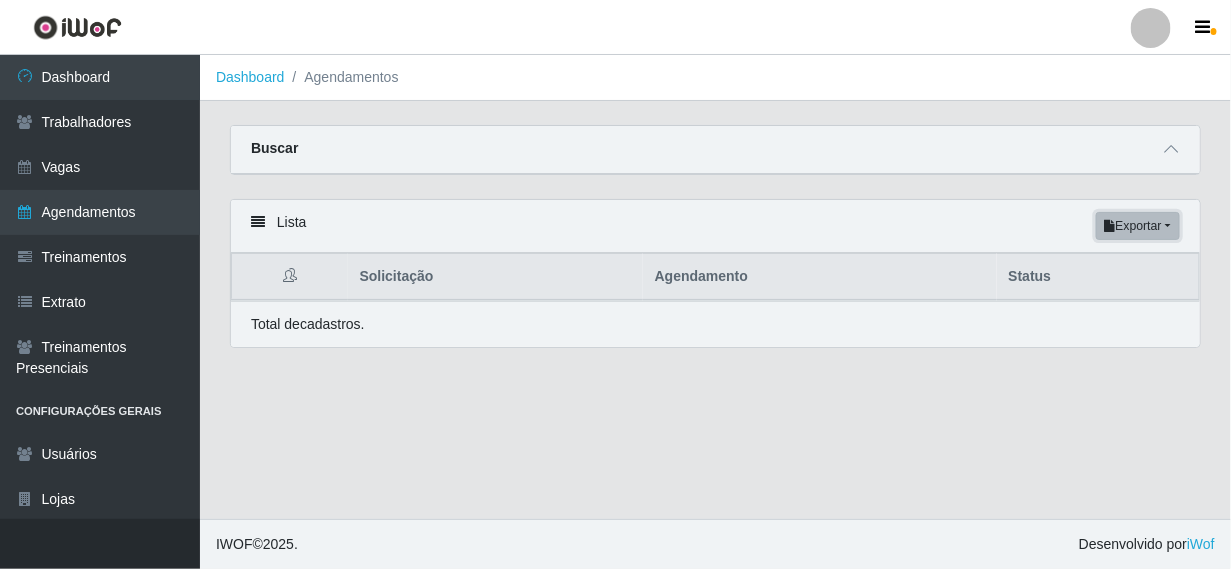 click on "Exportar" at bounding box center [1138, 226] 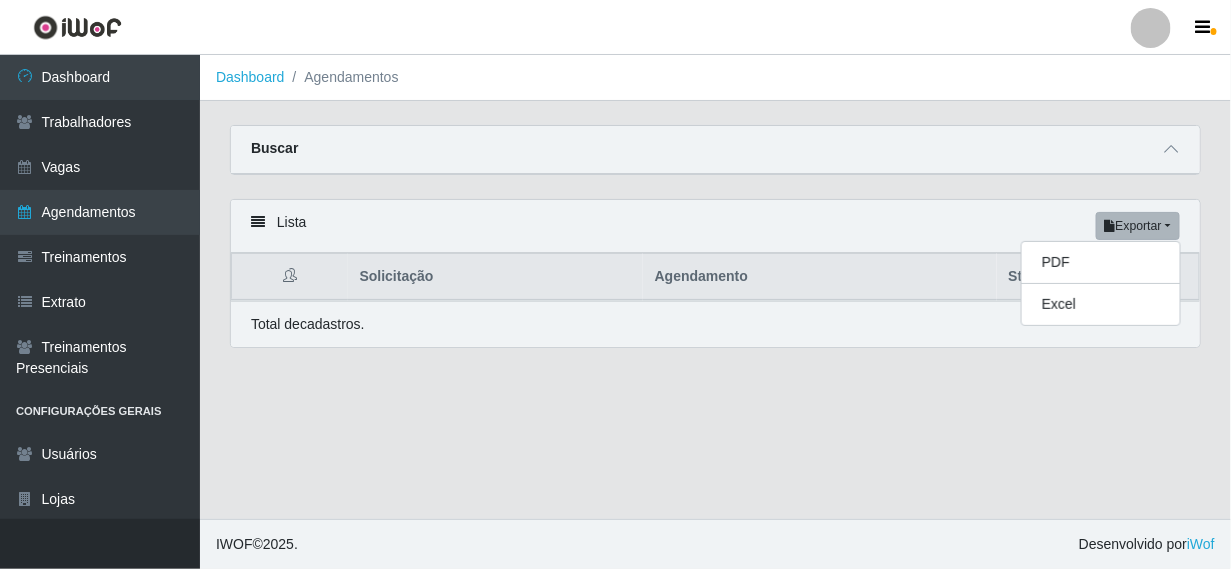 click on "Carregando...  Buscar Início em Término em Status [Selecione...] AGENDADO AGUARDANDO LIBERAR EM ANDAMENTO EM REVISÃO FINALIZADO CANCELADO FALTA Loja [Selecione...] Supermercado Queiroz - Alto São Manoel Função Selecione uma loja primeiro...  Confirmar" at bounding box center (715, 162) 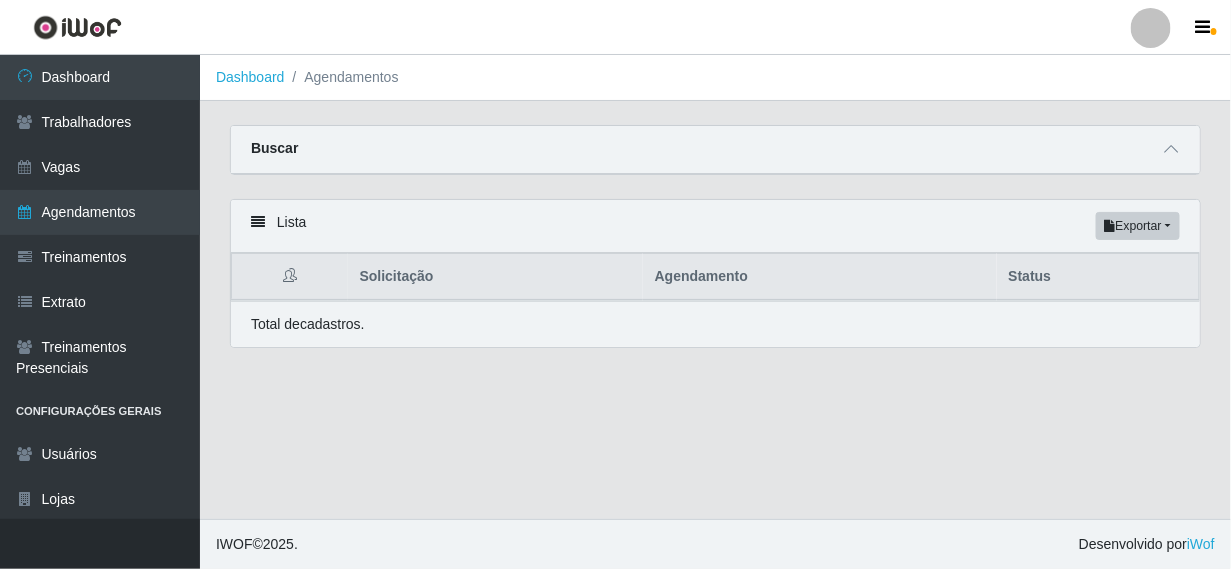 click on "Agendamentos" at bounding box center [342, 77] 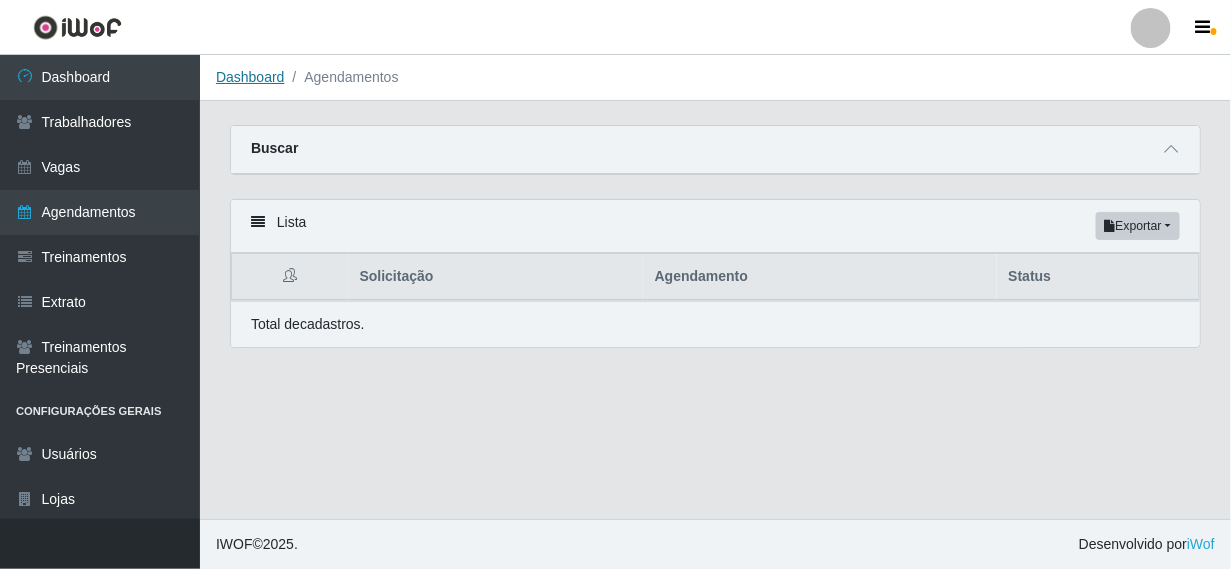 click on "Dashboard" at bounding box center [250, 77] 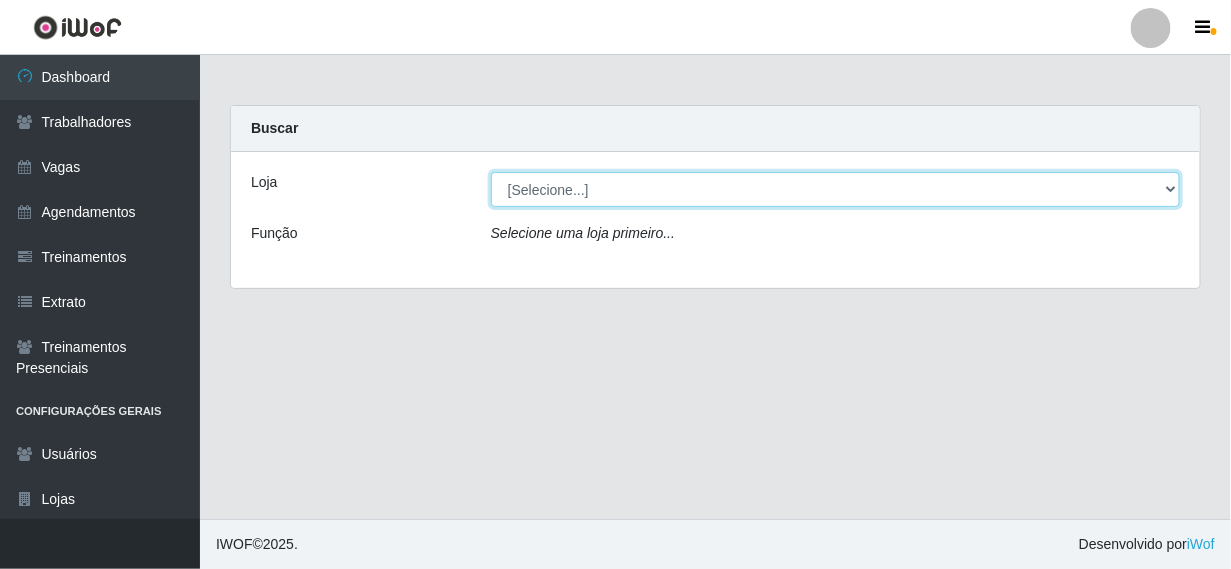 click on "[Selecione...] Supermercado Queiroz - Alto São Manoel" at bounding box center [835, 189] 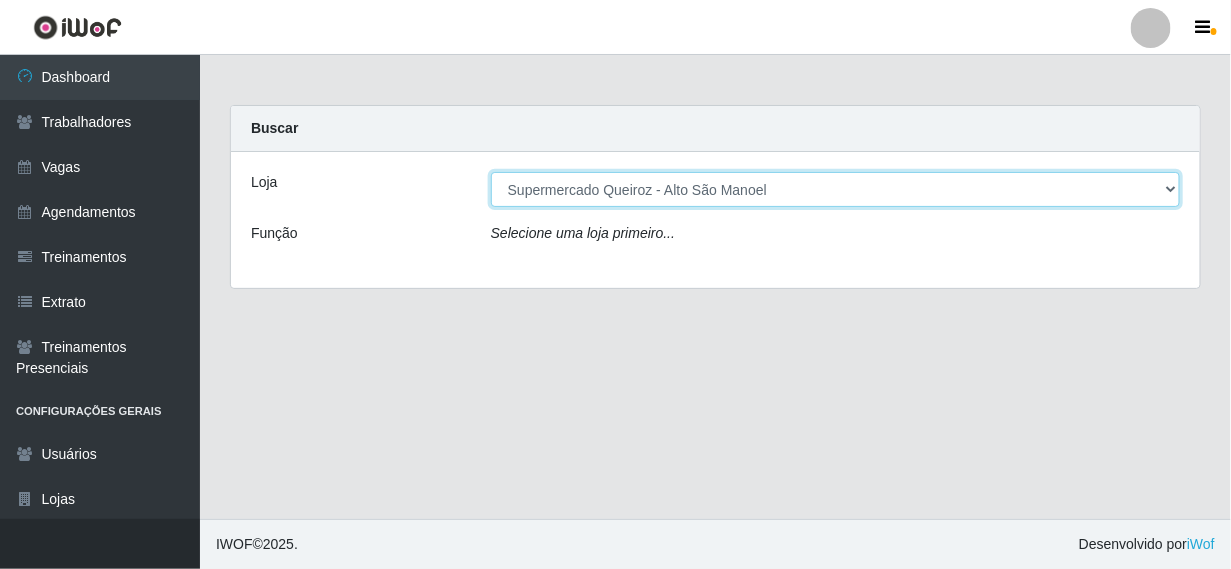 click on "[Selecione...] Supermercado Queiroz - Alto São Manoel" at bounding box center [835, 189] 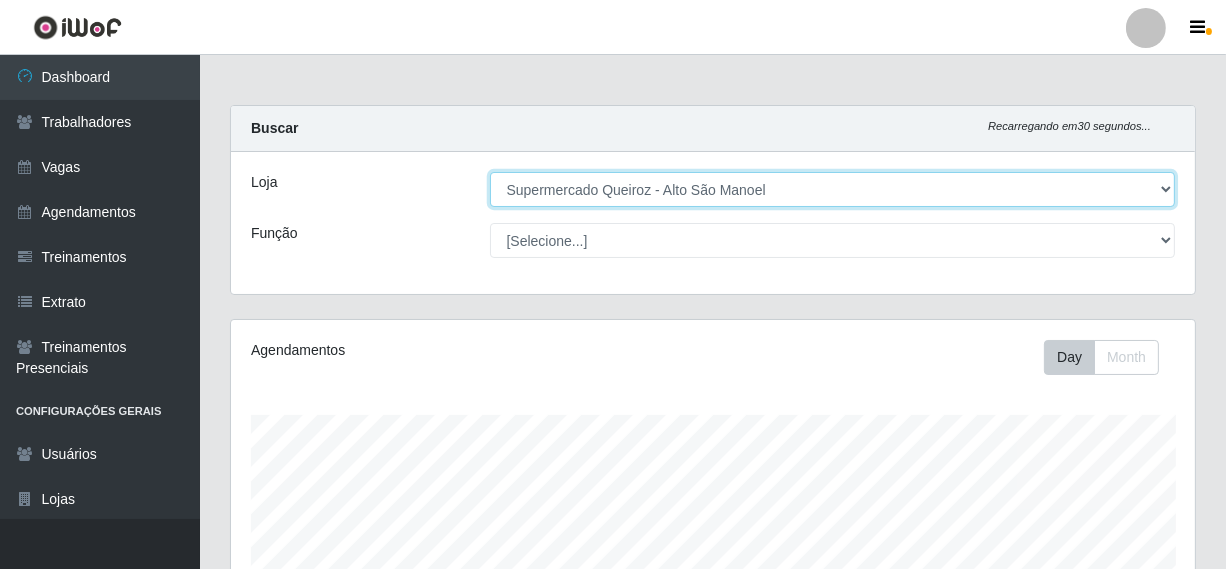 scroll, scrollTop: 999585, scrollLeft: 999035, axis: both 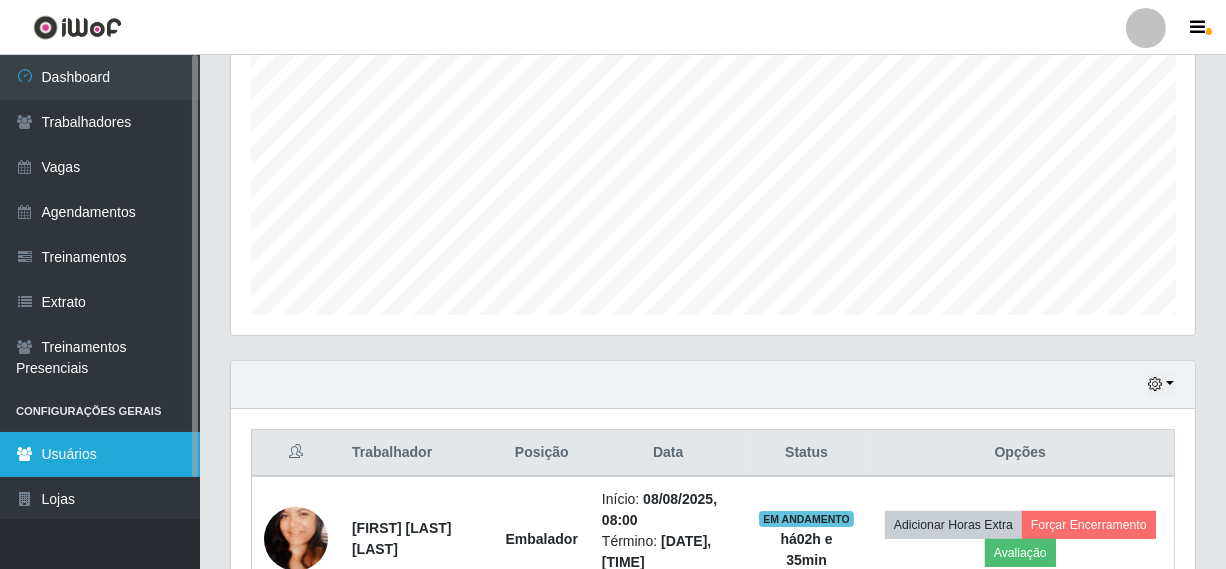 click on "Usuários" at bounding box center [100, 454] 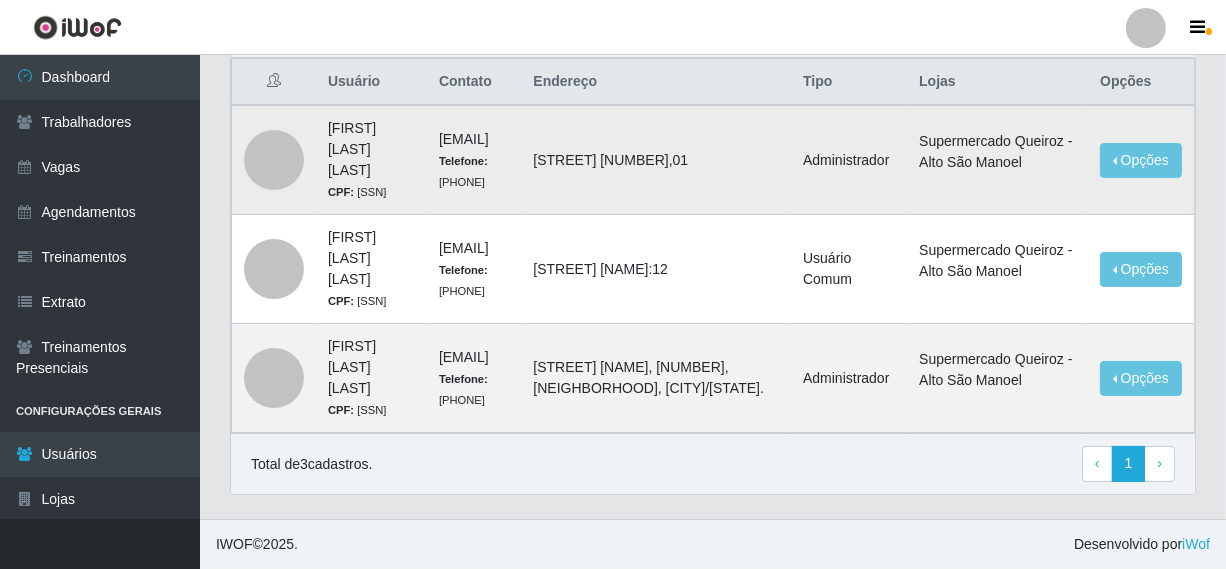scroll, scrollTop: 285, scrollLeft: 0, axis: vertical 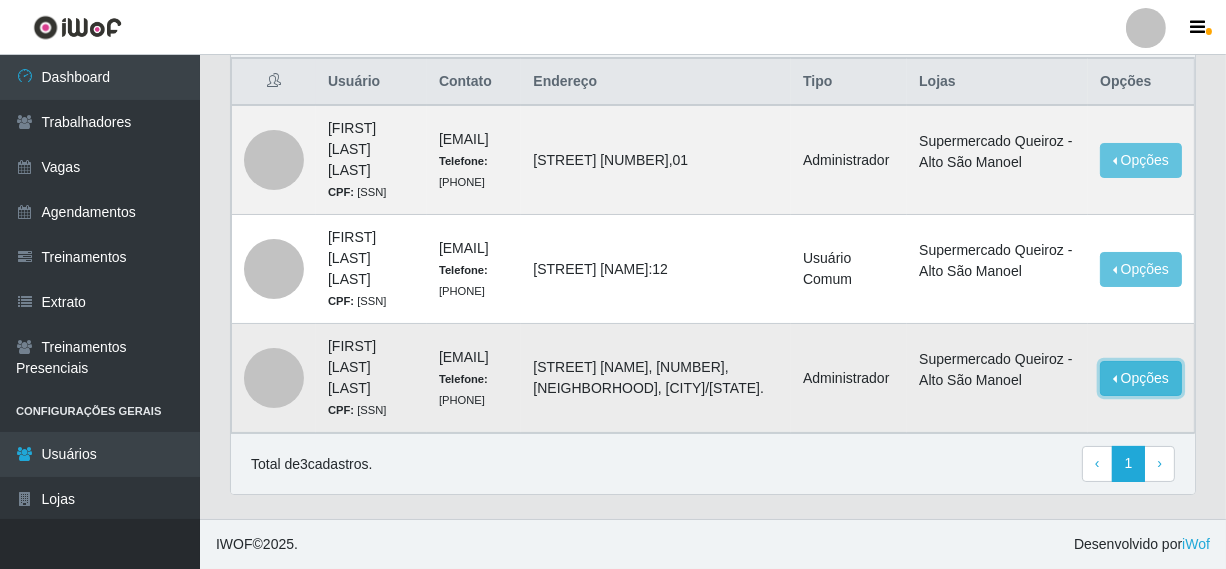 click on "Opções" at bounding box center (1141, 378) 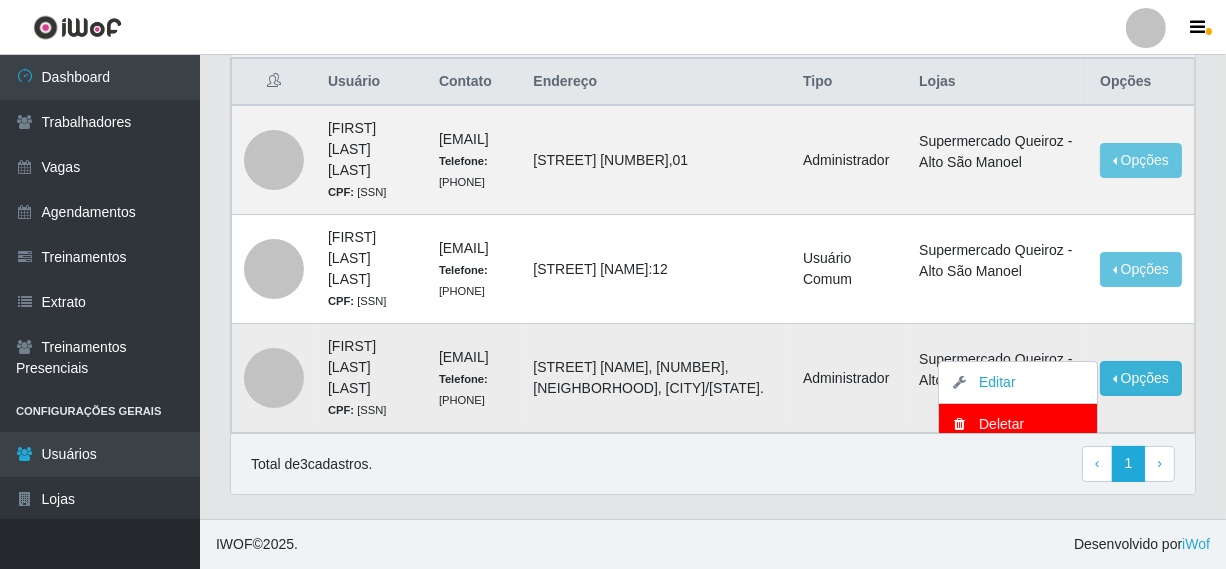 click on "[STREET] [NAME], [NUMBER], [NEIGHBORHOOD], [CITY]/[STATE]." at bounding box center (656, 378) 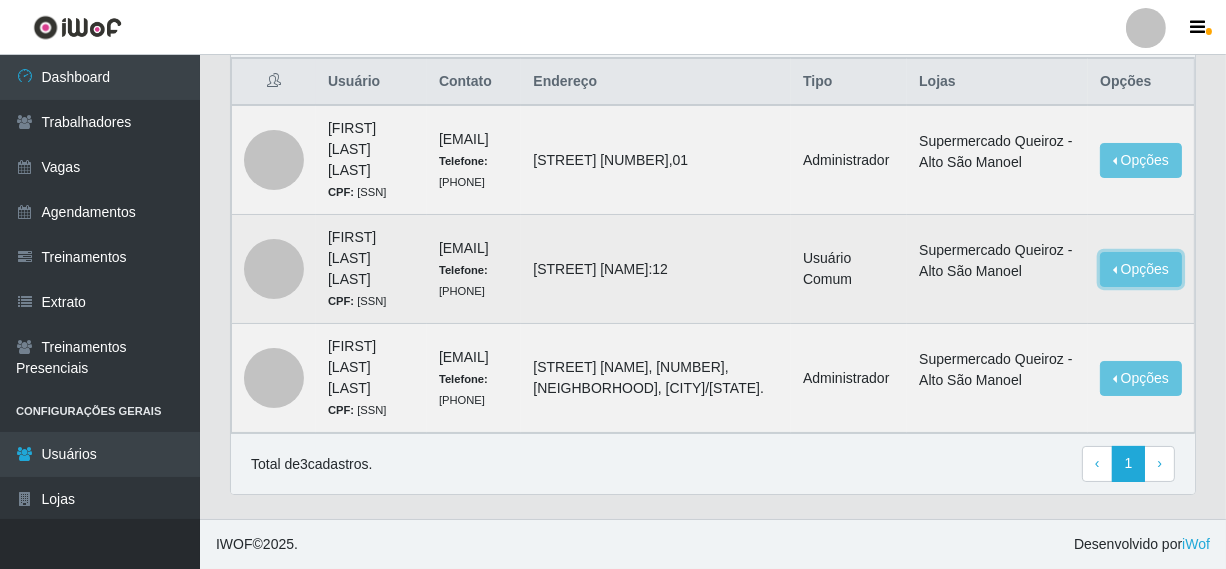 click on "Opções  Editar  Deletar" at bounding box center [1141, 269] 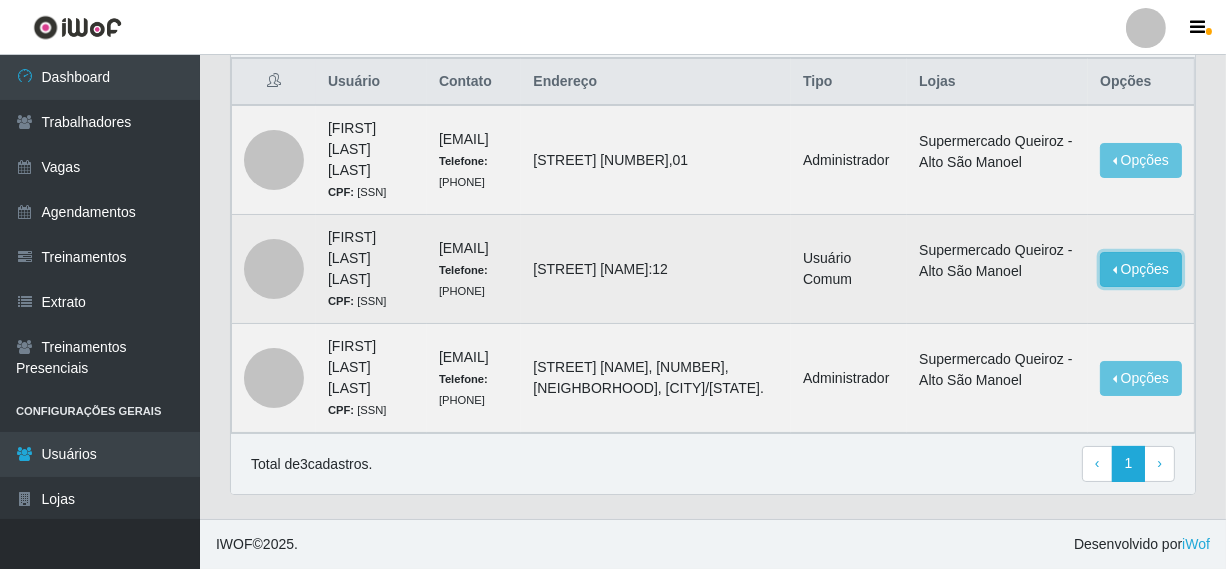 click on "Opções" at bounding box center [1141, 269] 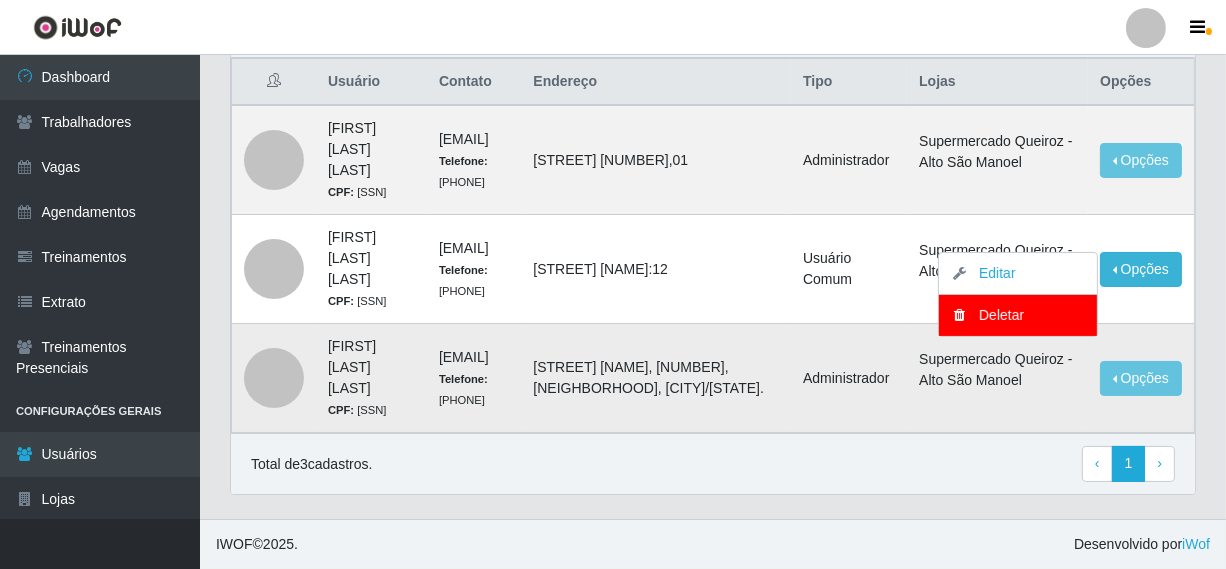 click on "[EMAIL] Telefone:   [PHONE]" at bounding box center (474, 378) 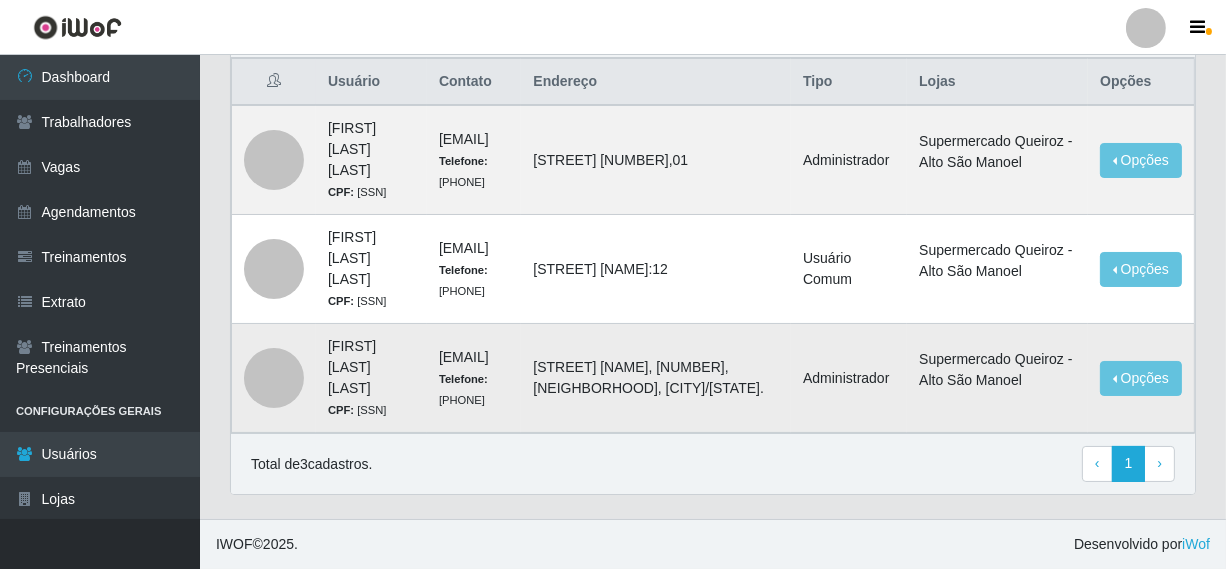 click at bounding box center (274, 378) 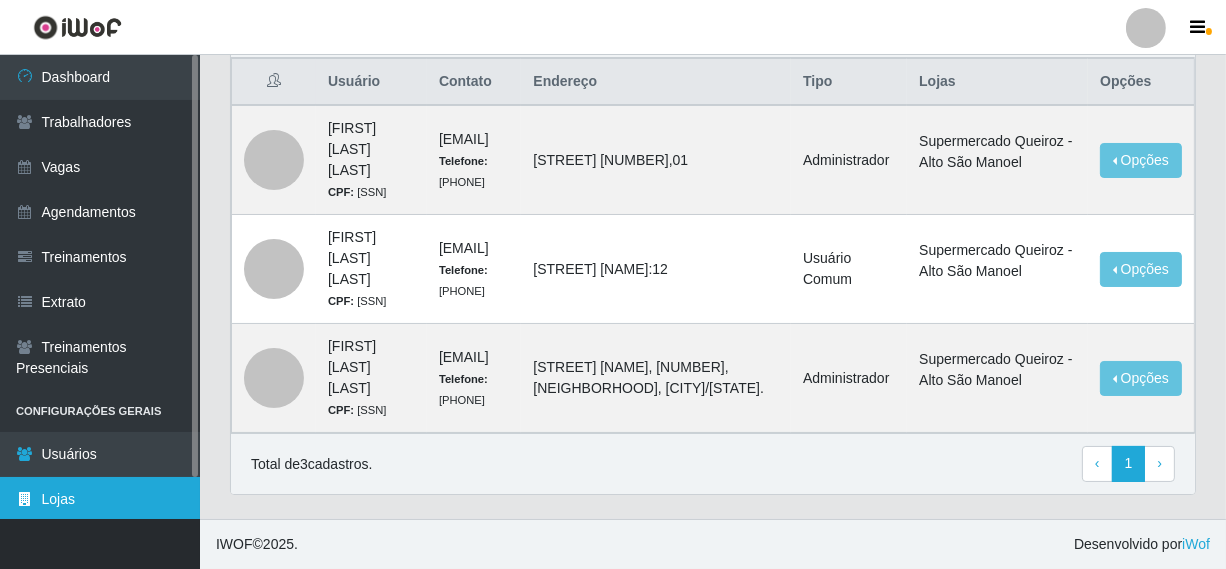 click on "Lojas" at bounding box center [100, 499] 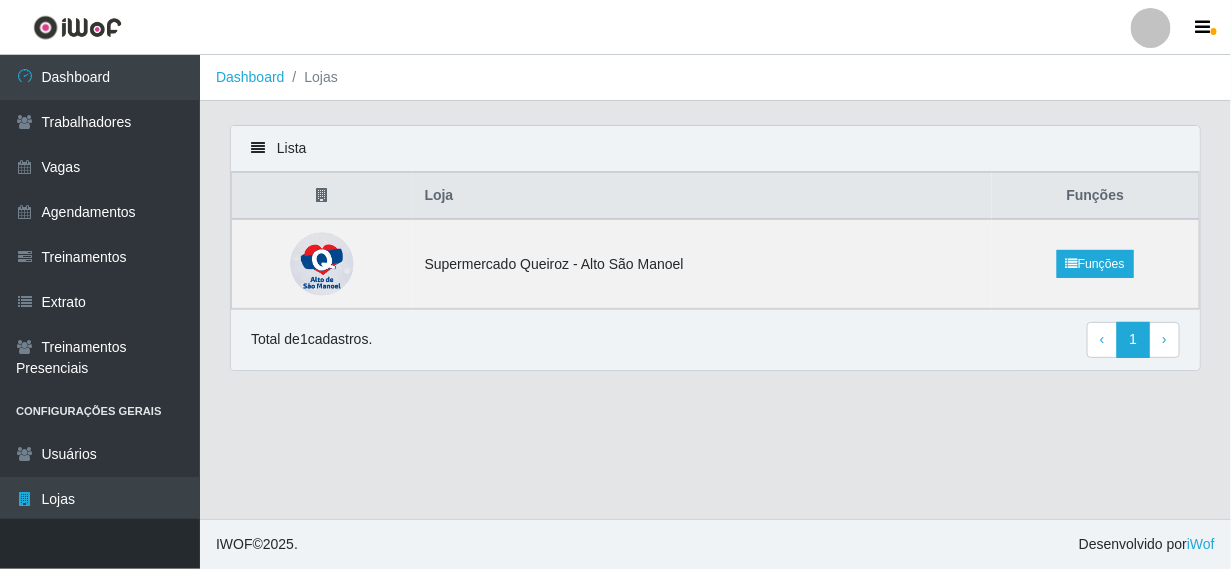 drag, startPoint x: 323, startPoint y: 74, endPoint x: 849, endPoint y: 160, distance: 532.9841 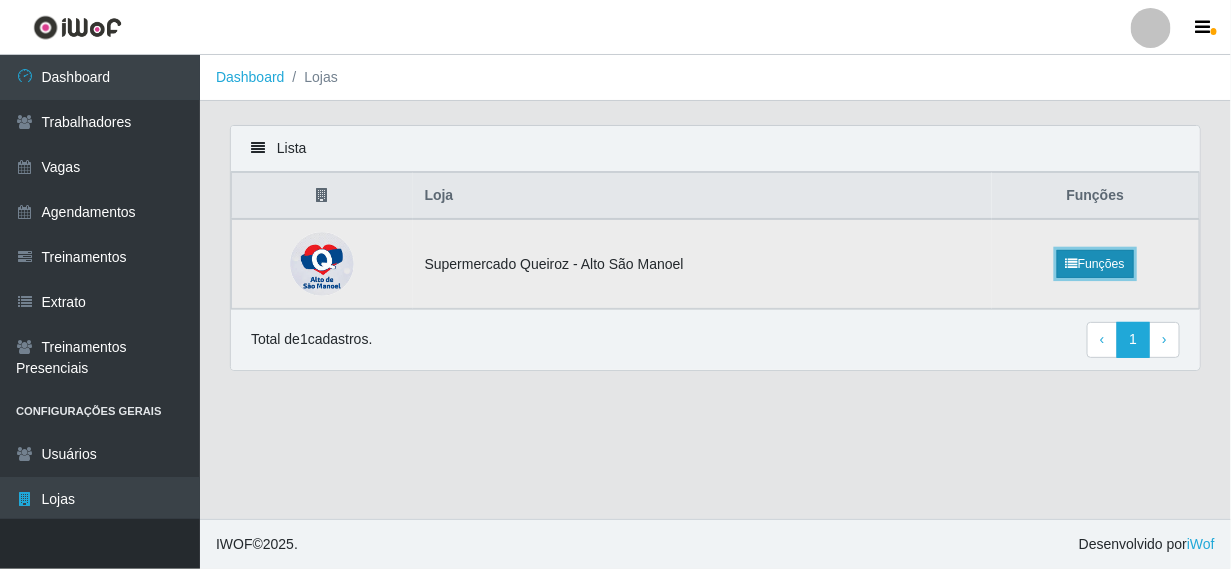 click on "Funções" at bounding box center [1095, 264] 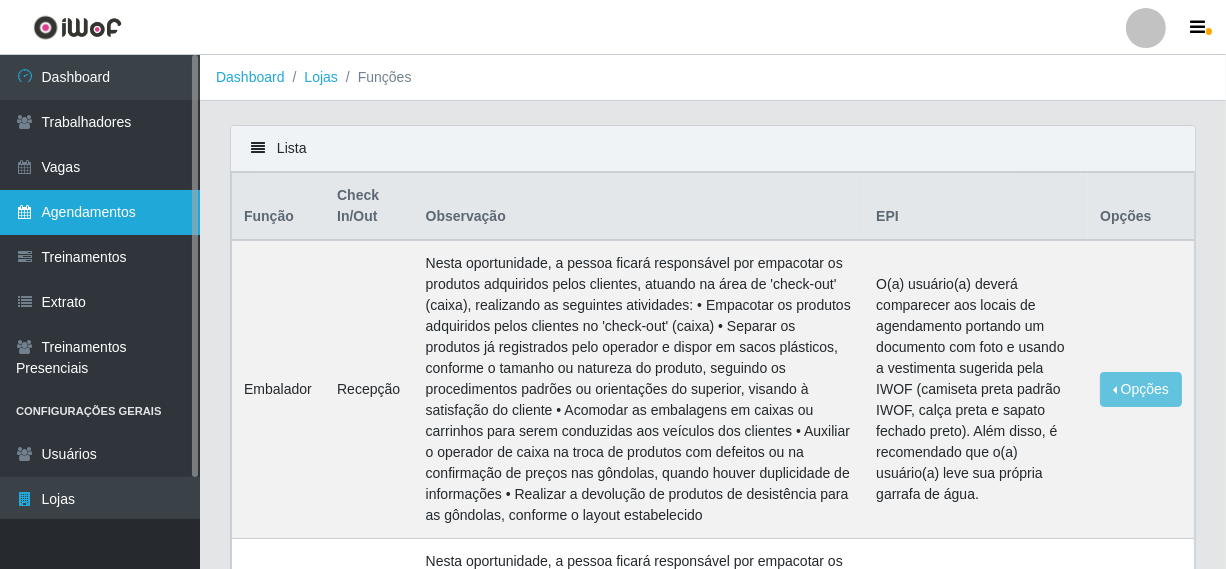 click on "Agendamentos" at bounding box center (100, 212) 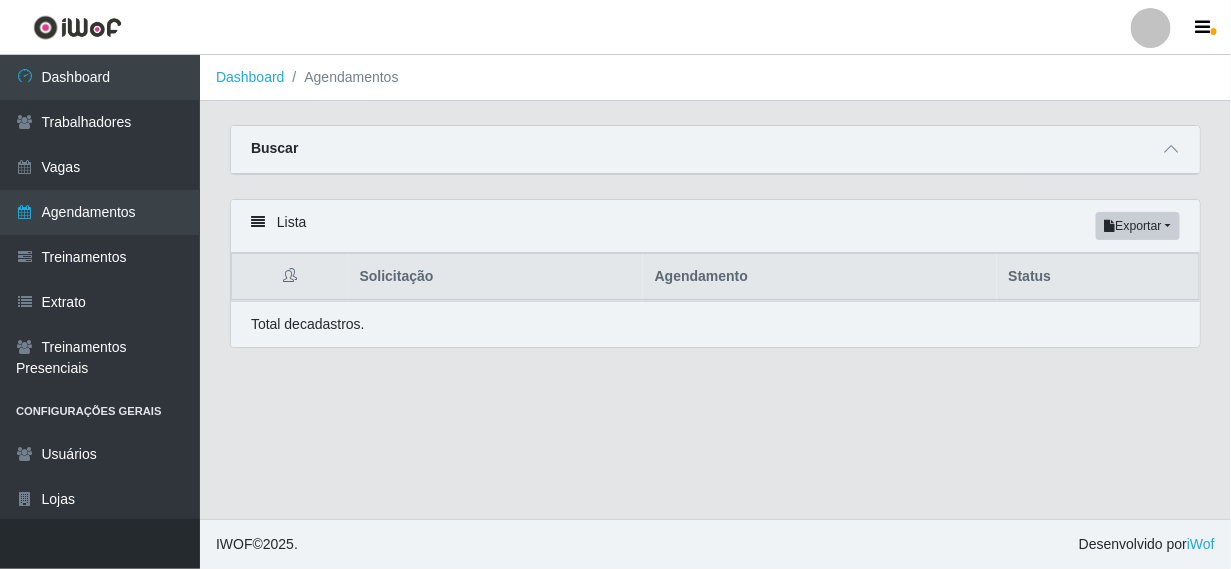 click on "Solicitação" at bounding box center [495, 277] 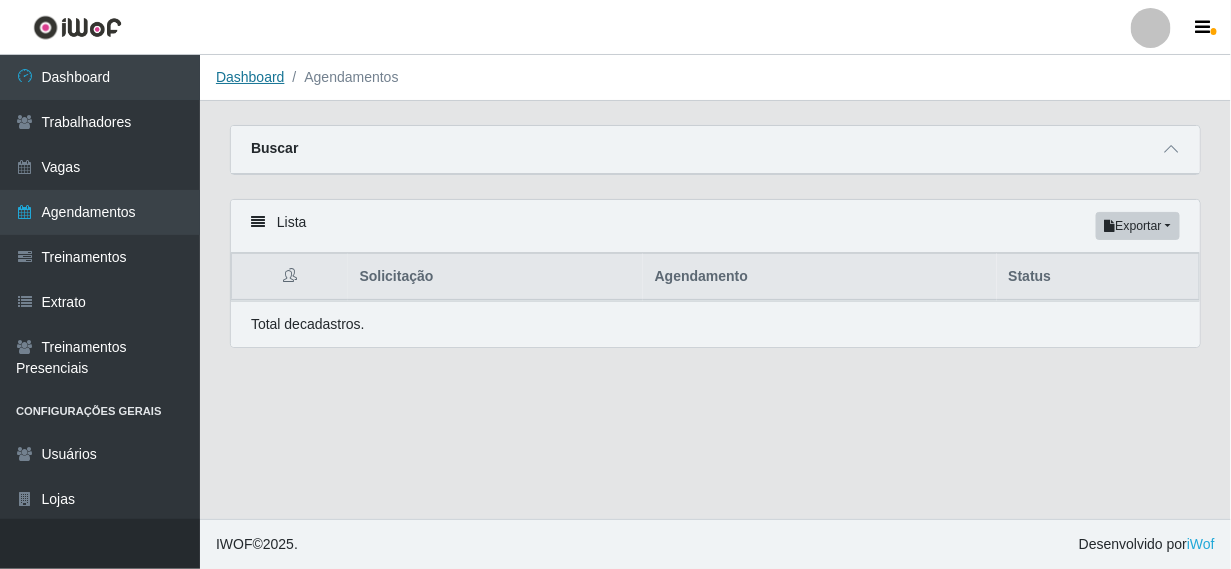click on "Dashboard" at bounding box center [250, 77] 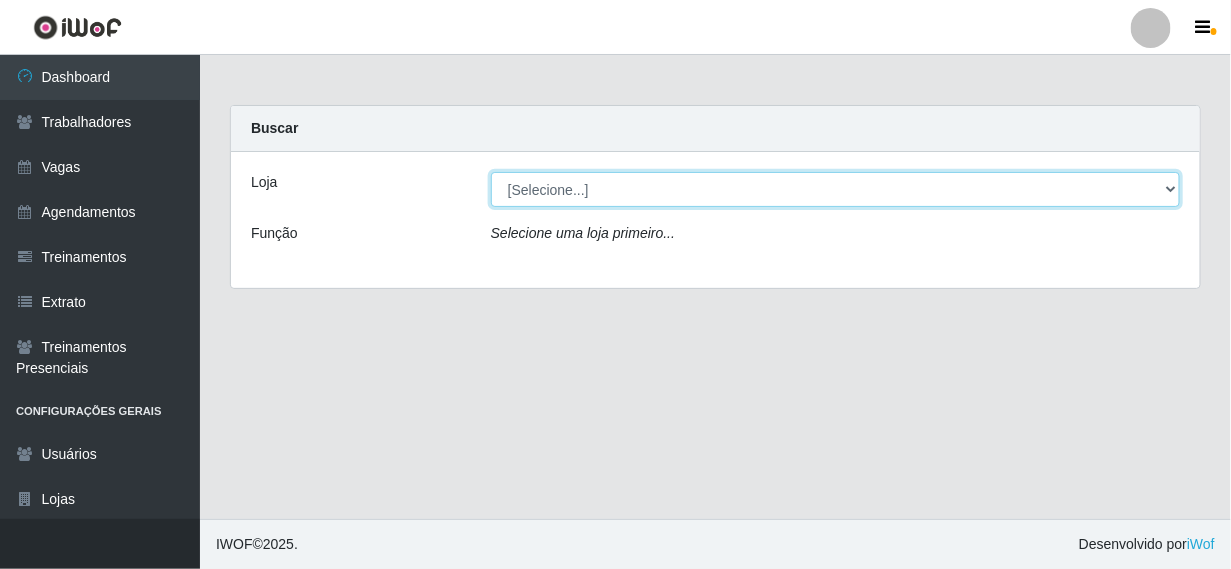 click on "[Selecione...] Supermercado Queiroz - Alto São Manoel" at bounding box center (835, 189) 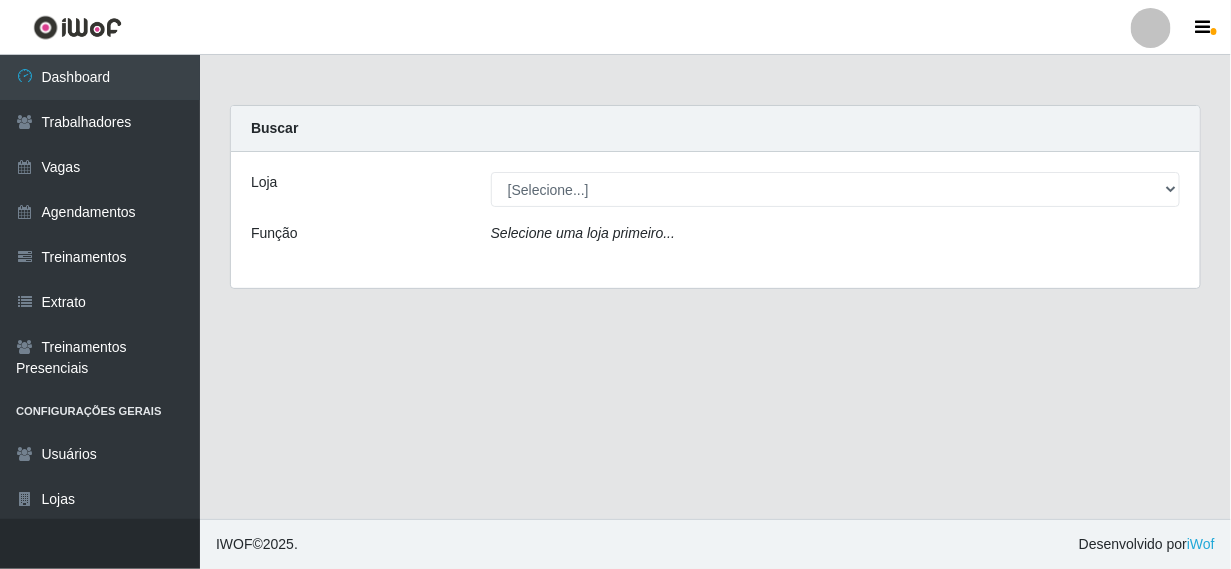 click on "Função" at bounding box center [356, 237] 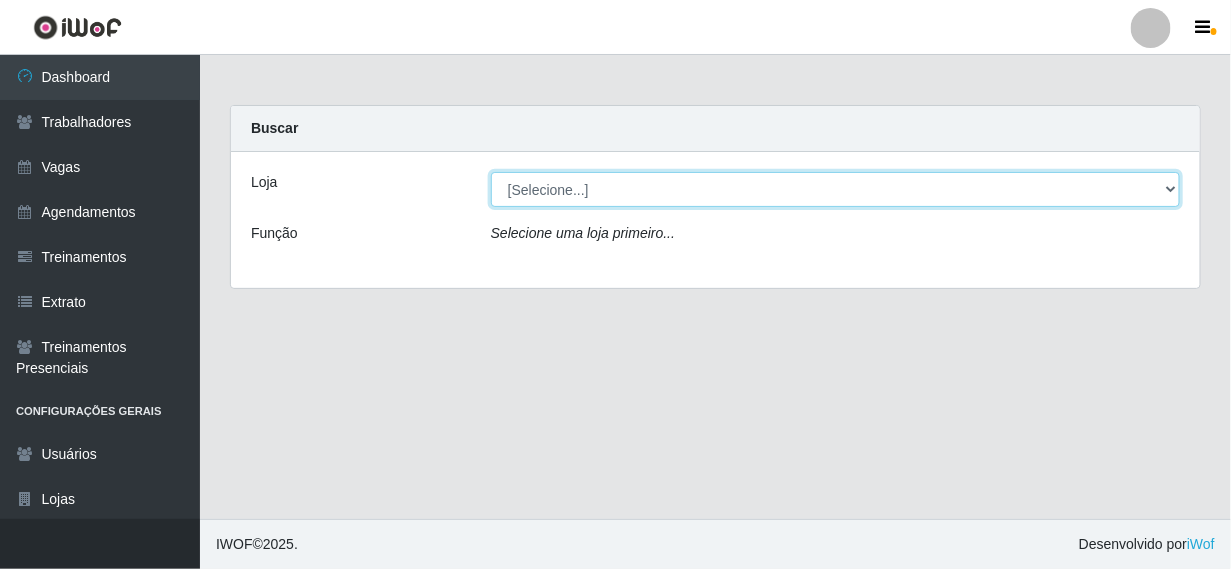 click on "[Selecione...] Supermercado Queiroz - Alto São Manoel" at bounding box center [835, 189] 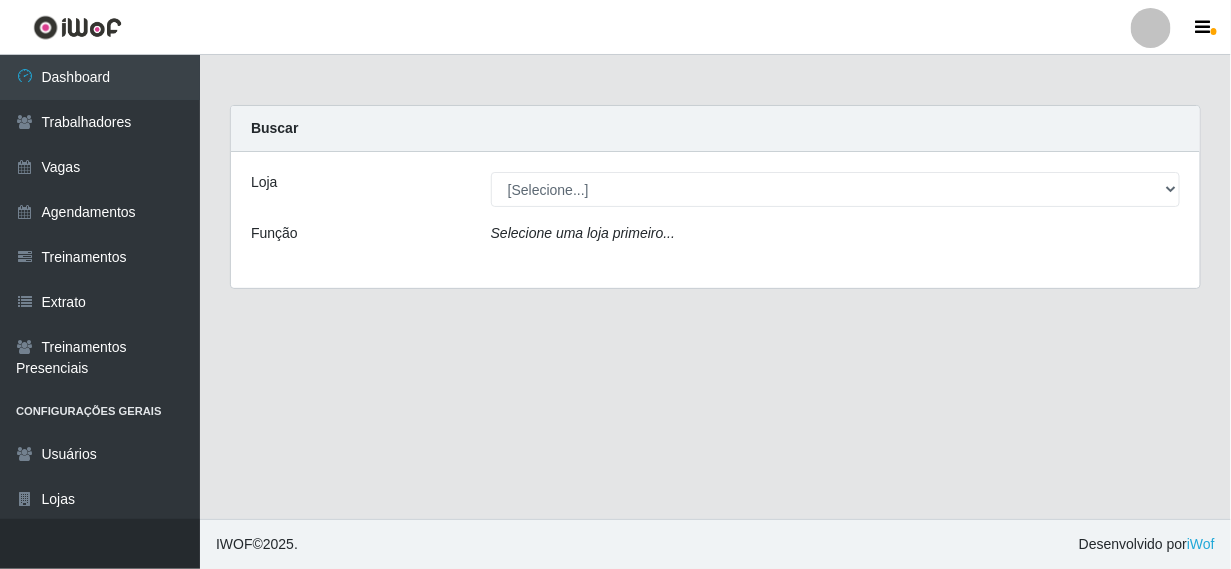 click on "Selecione uma loja primeiro..." at bounding box center (583, 233) 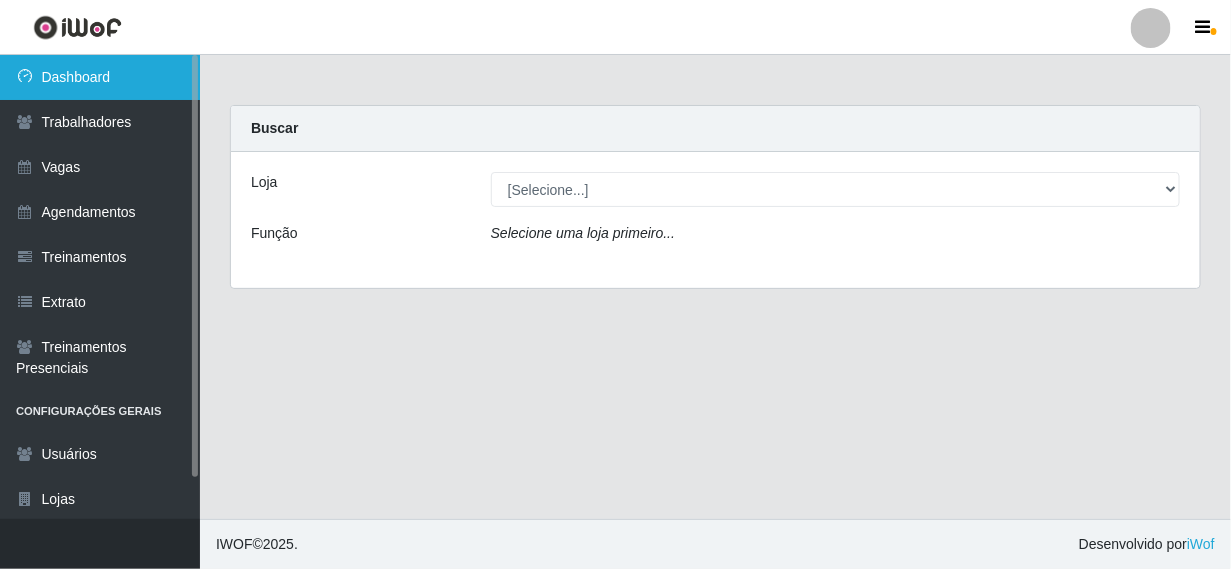 click on "Dashboard" at bounding box center [100, 77] 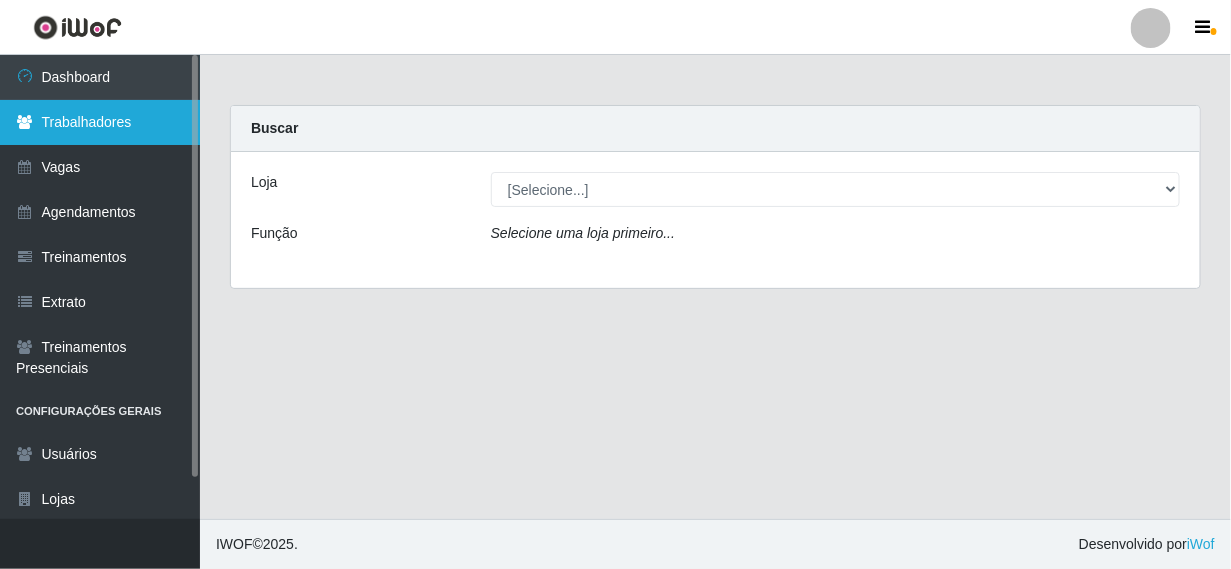 click on "Trabalhadores" at bounding box center [100, 122] 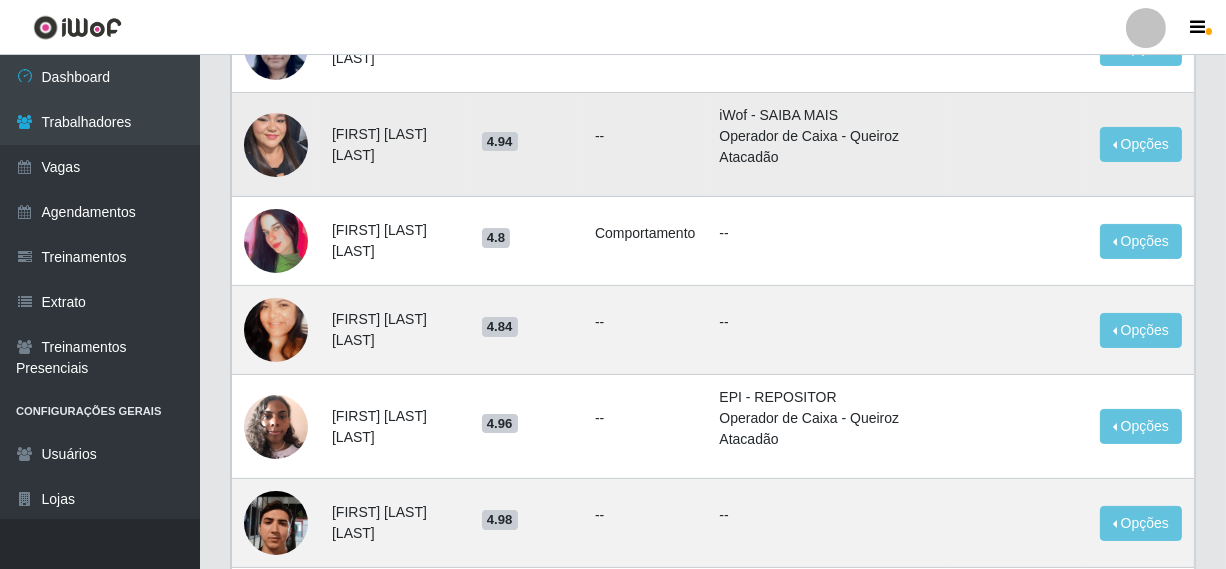 scroll, scrollTop: 500, scrollLeft: 0, axis: vertical 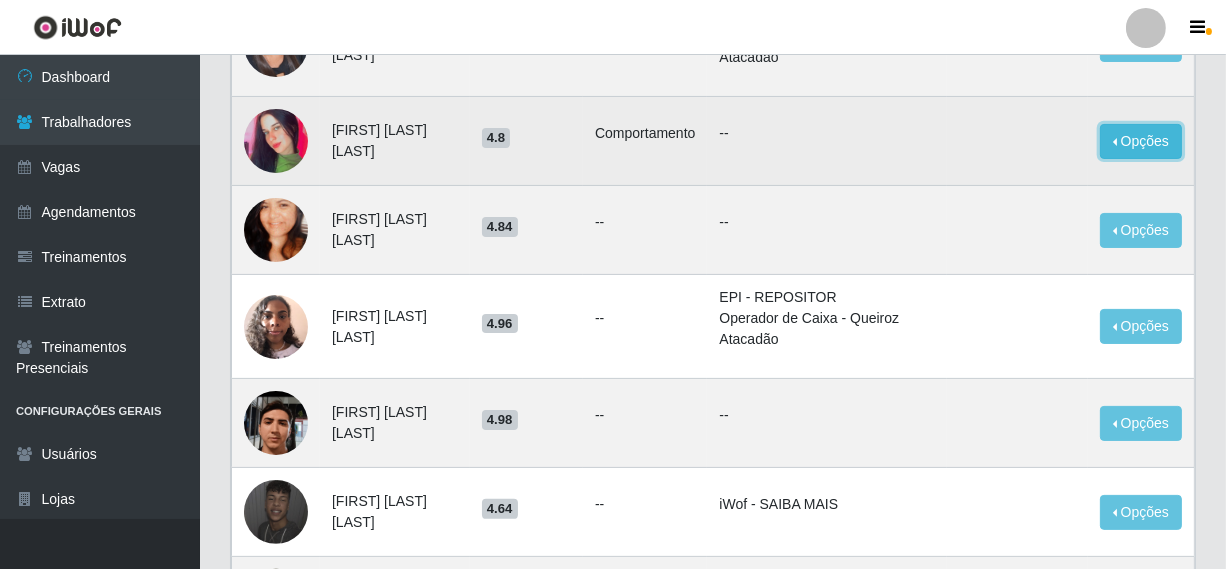 click on "Opções" at bounding box center (1141, 141) 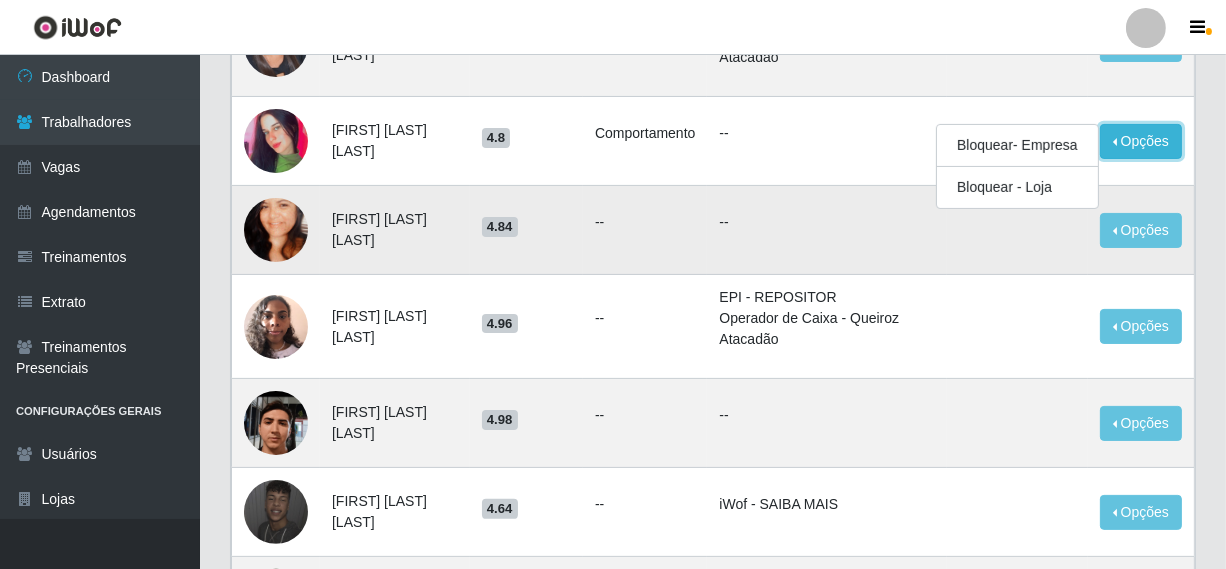 scroll, scrollTop: 400, scrollLeft: 0, axis: vertical 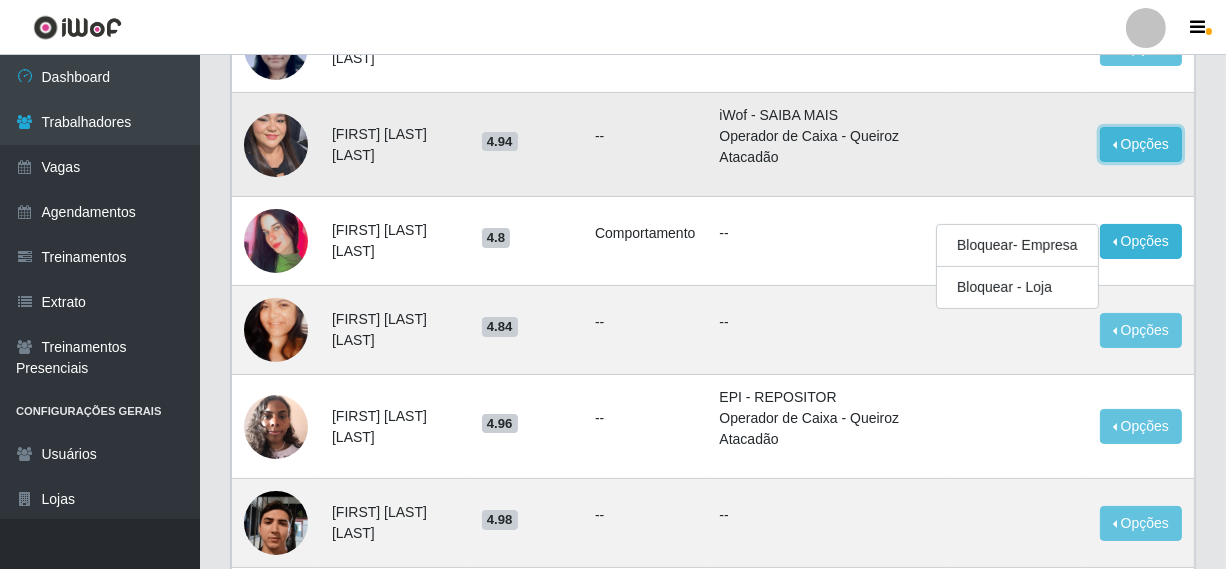 click on "Opções" at bounding box center [1141, 144] 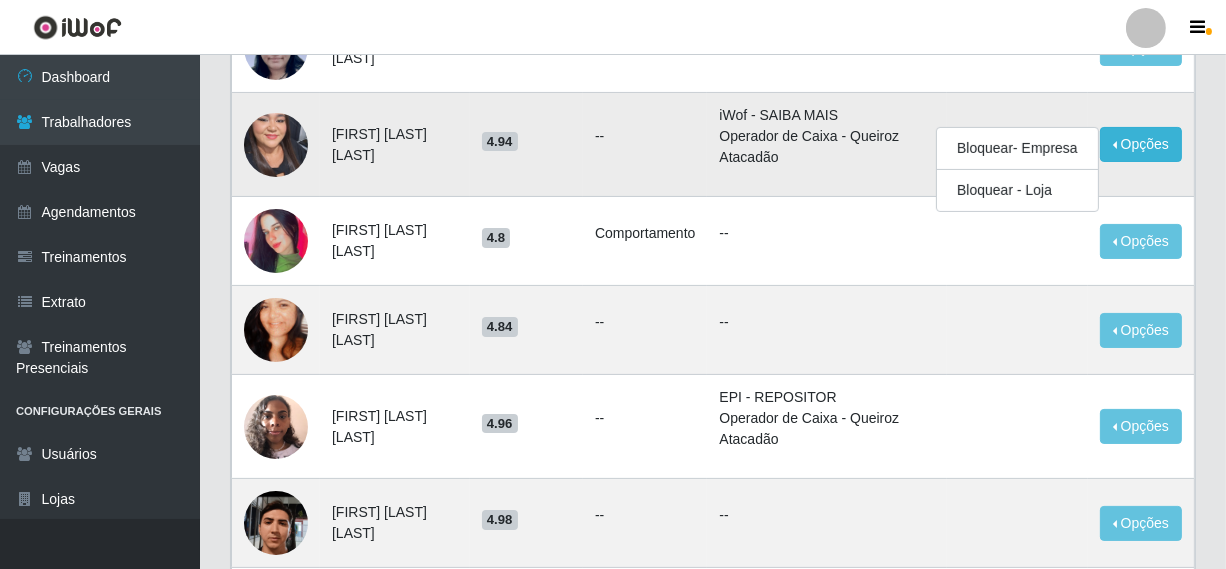 click on "--" at bounding box center [645, 145] 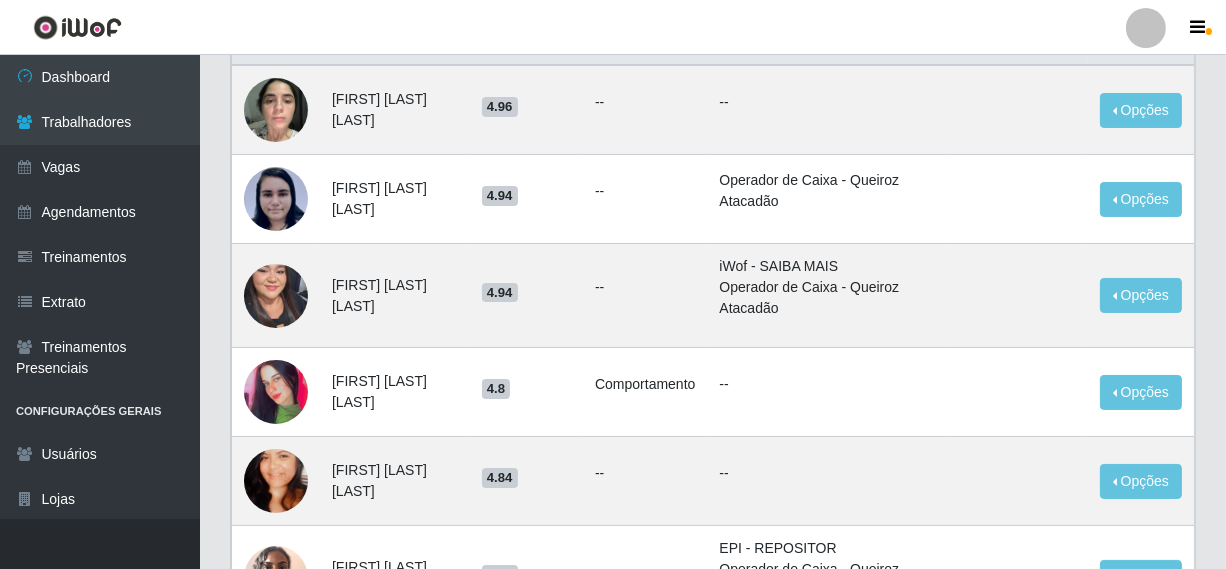 scroll, scrollTop: 0, scrollLeft: 0, axis: both 